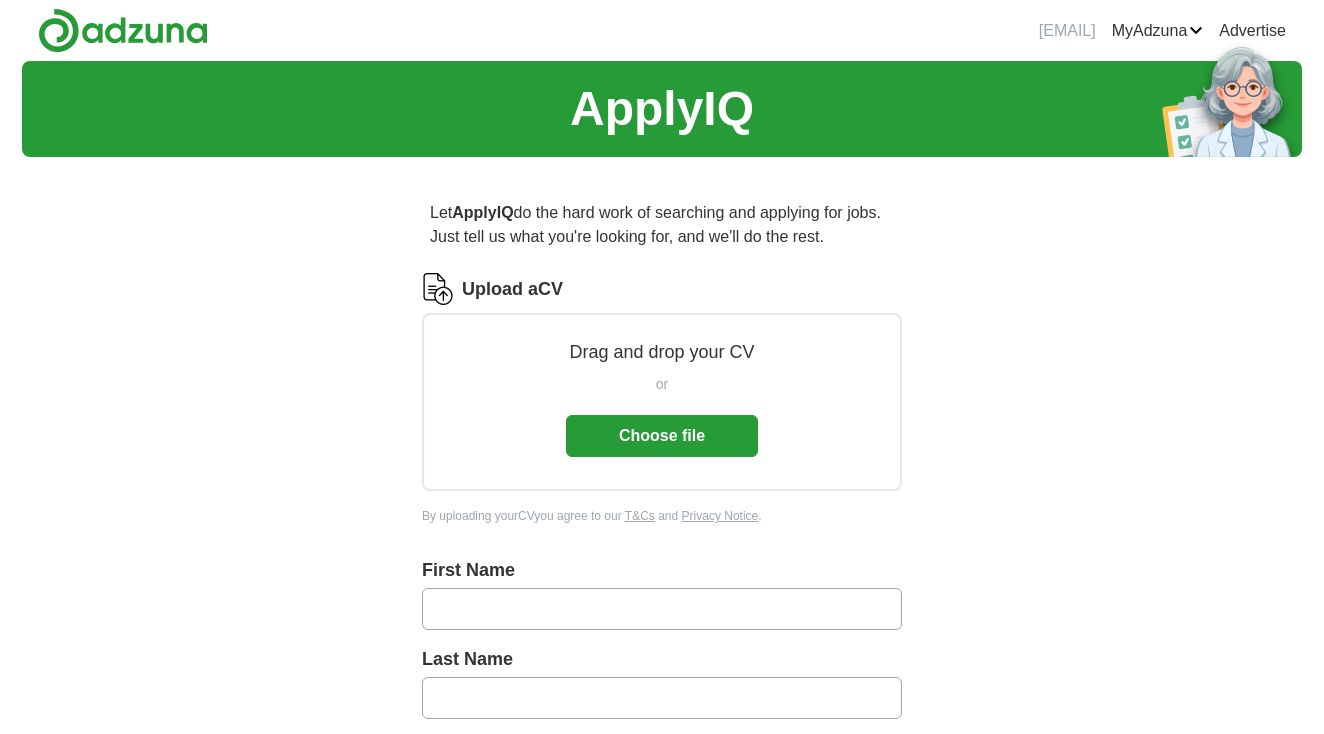 scroll, scrollTop: 0, scrollLeft: 0, axis: both 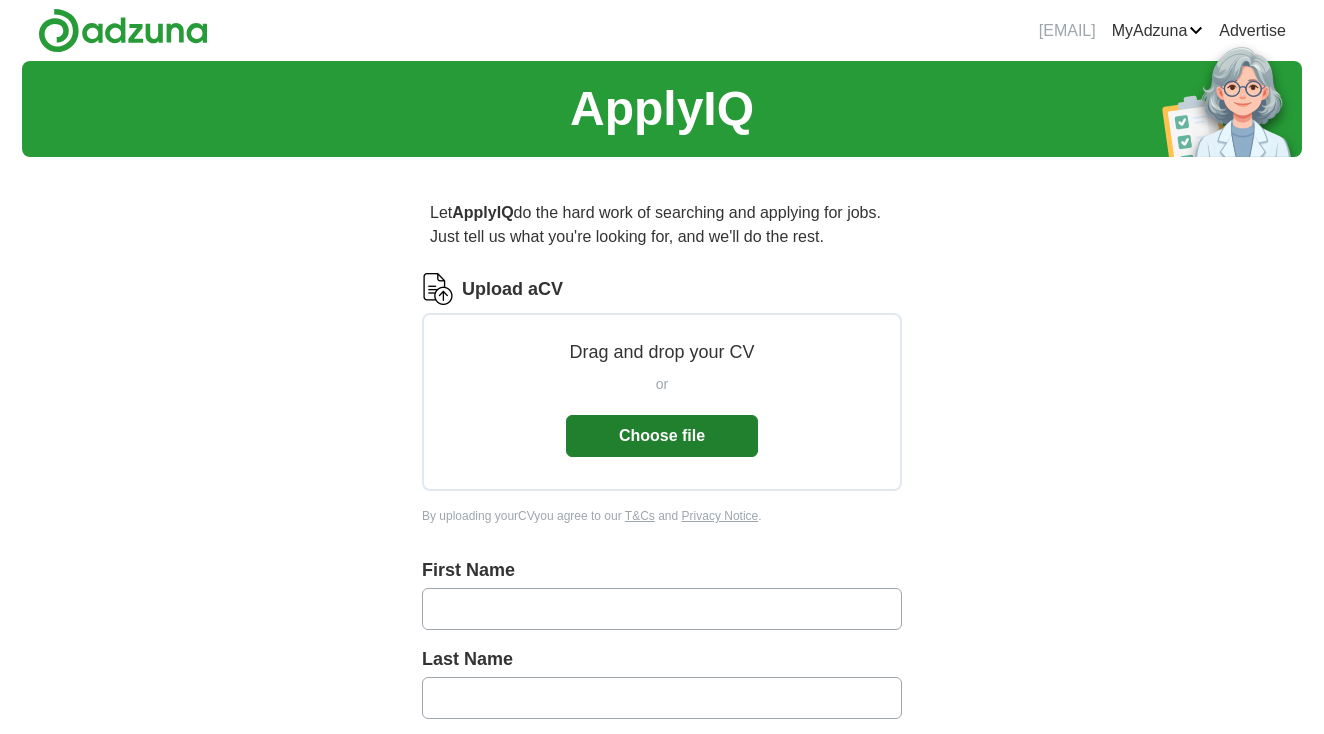 click on "Choose file" at bounding box center (662, 436) 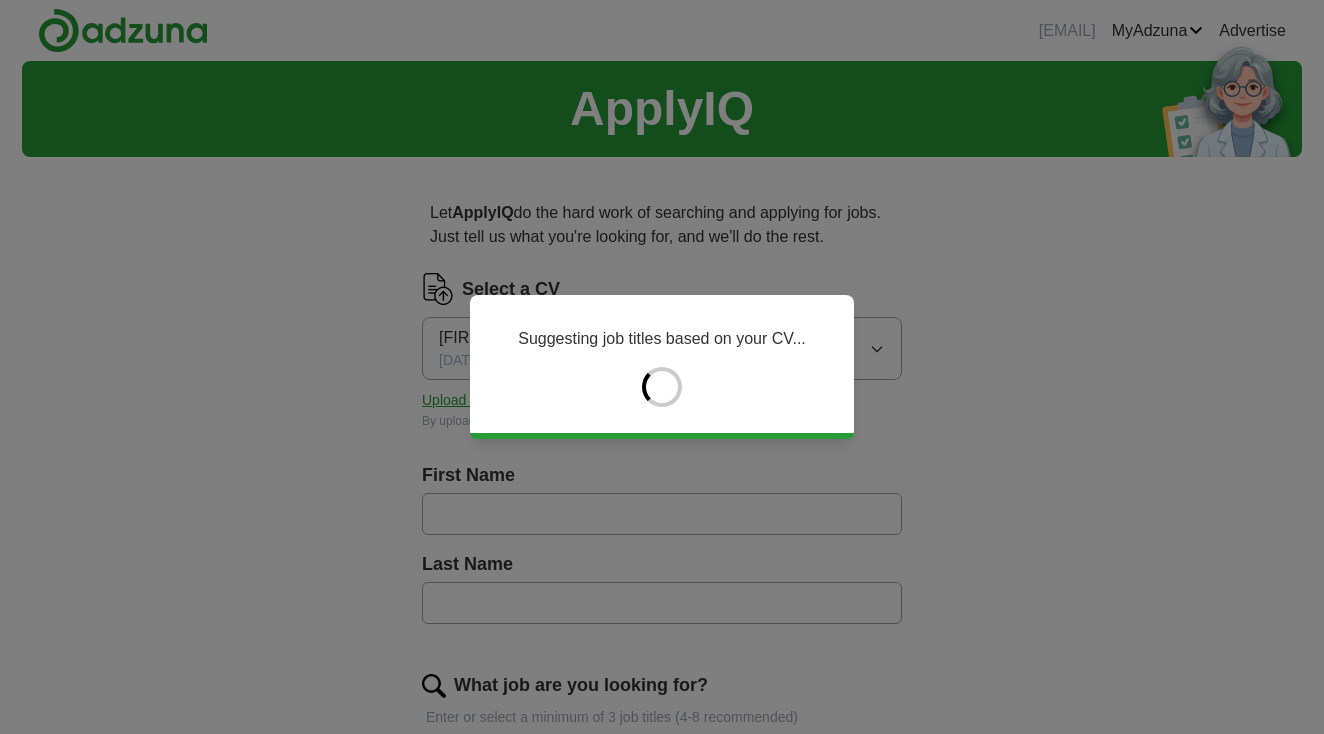 type on "****" 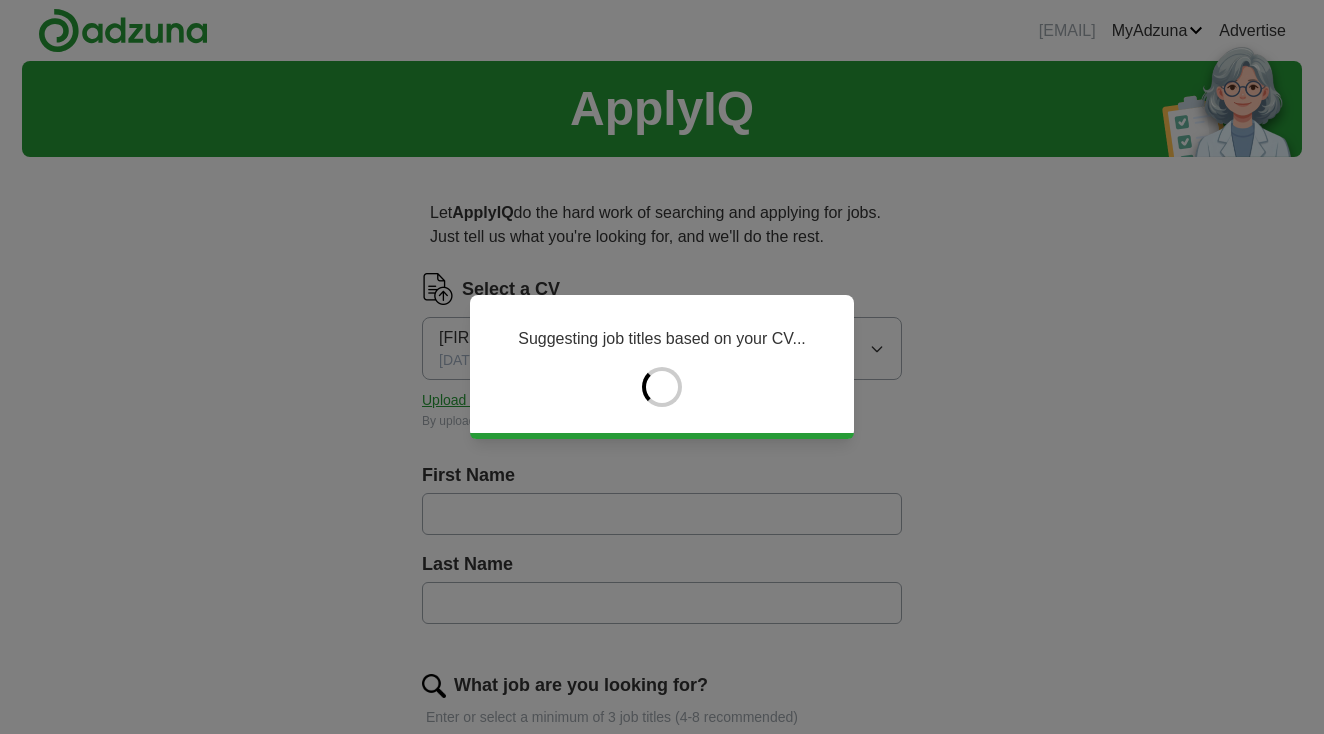 type on "********" 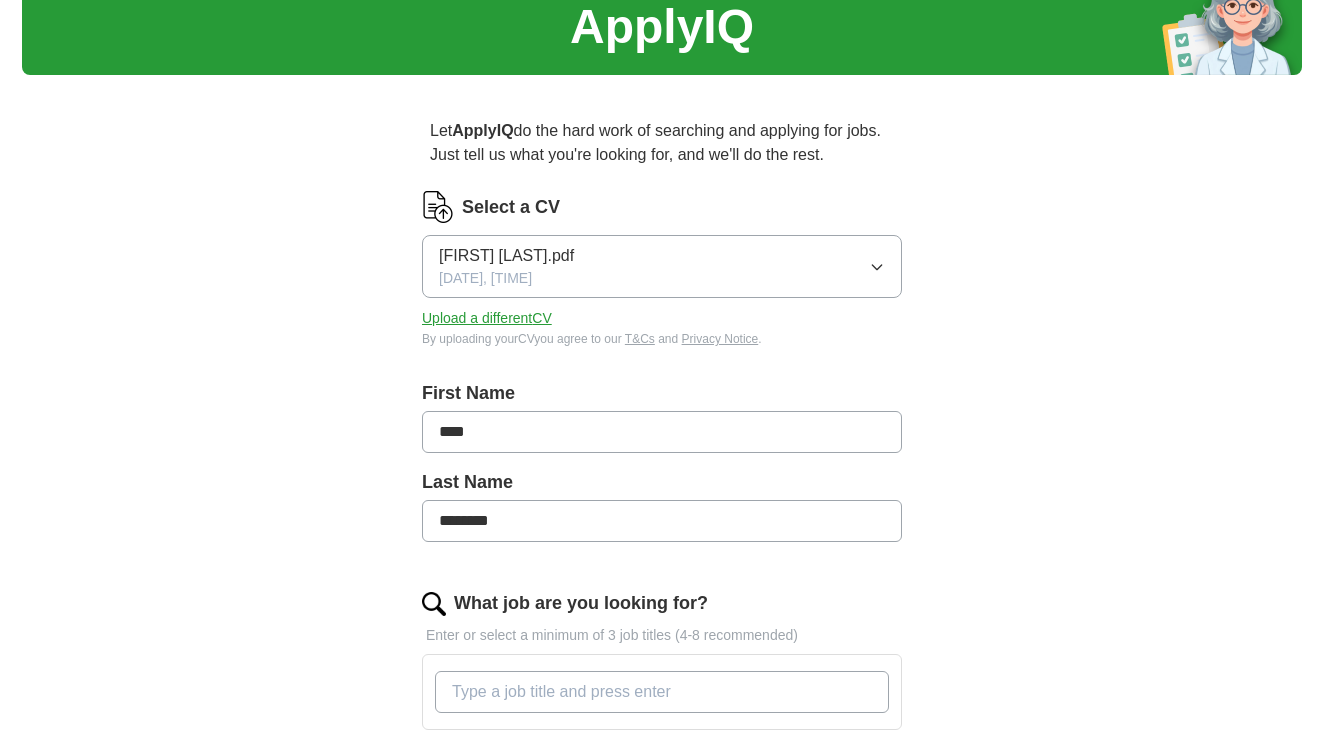 scroll, scrollTop: 81, scrollLeft: 0, axis: vertical 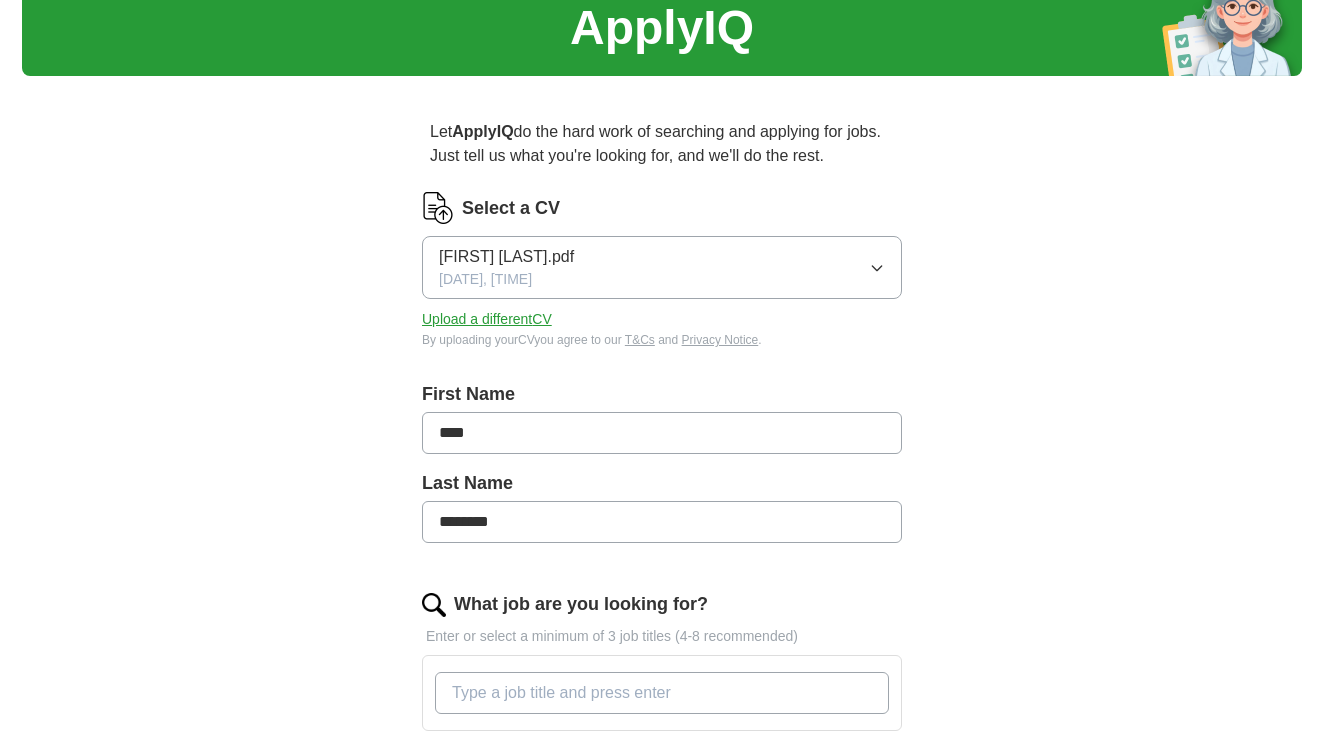 drag, startPoint x: 549, startPoint y: 443, endPoint x: 405, endPoint y: 432, distance: 144.41953 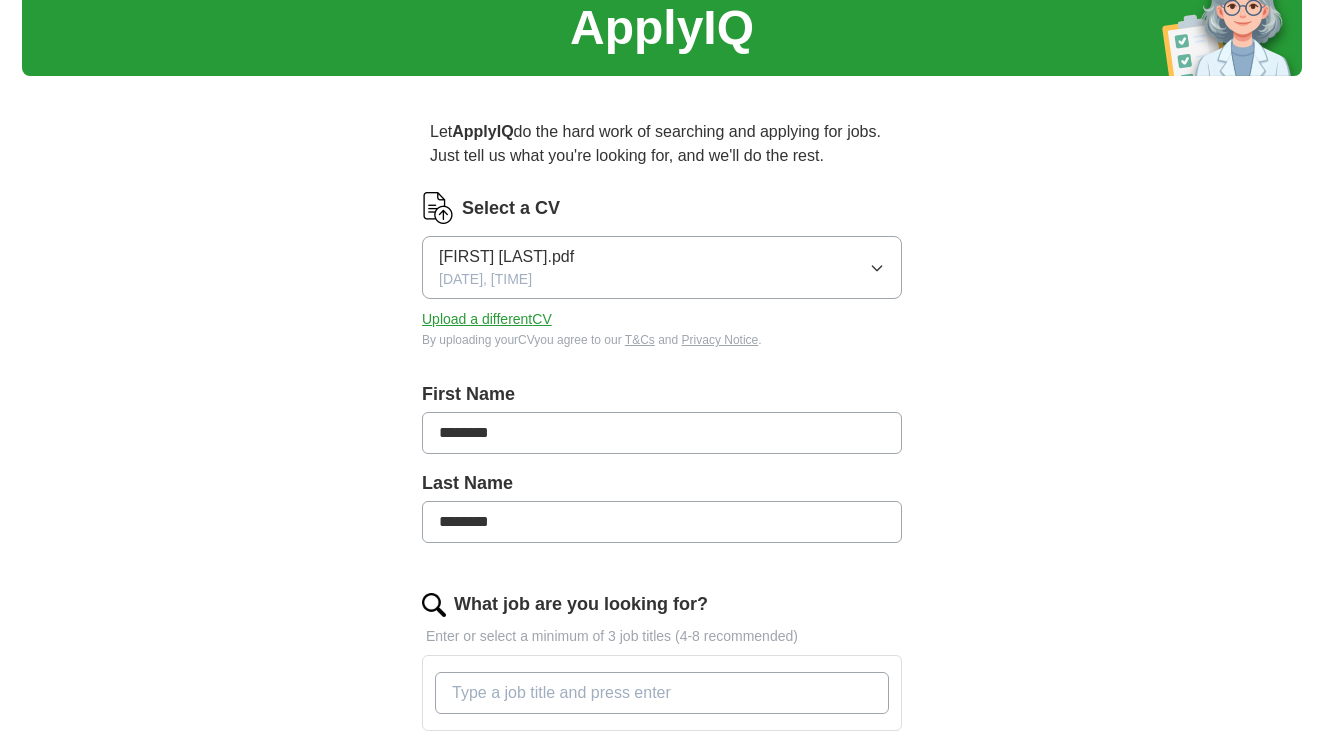 type on "********" 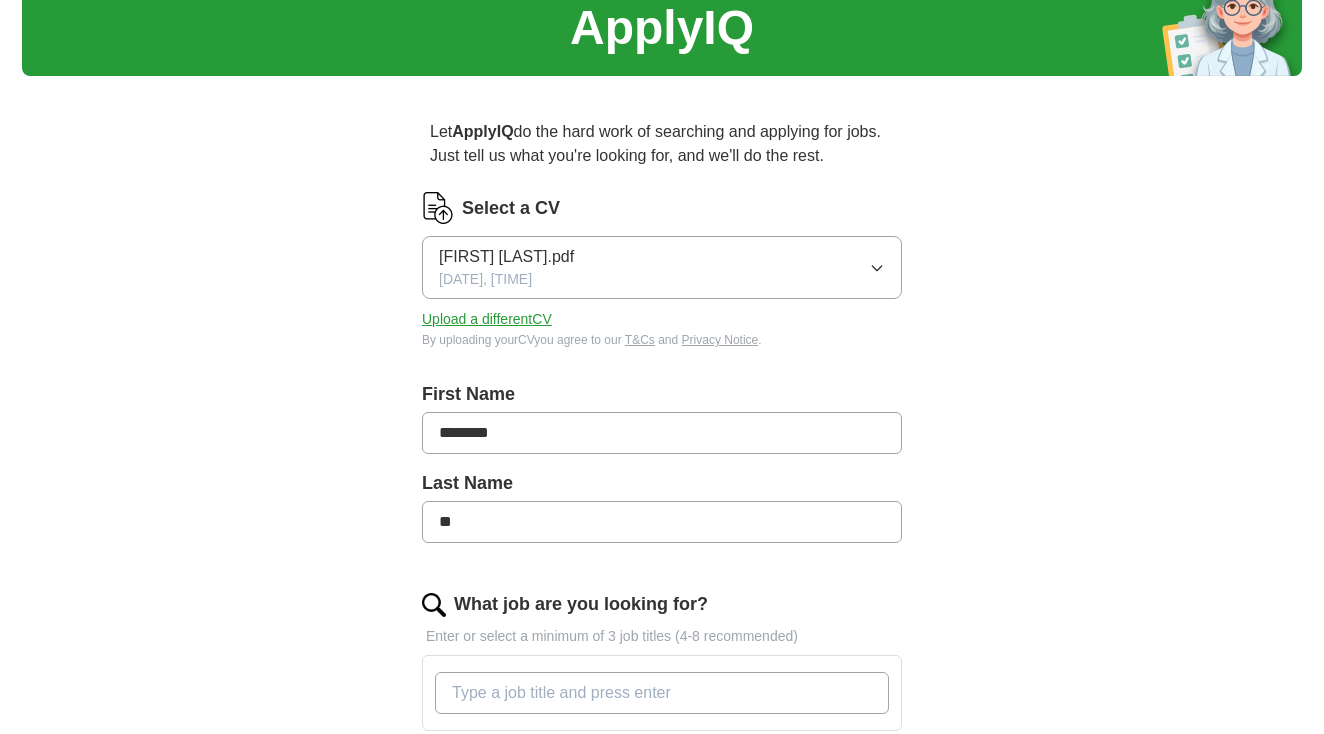 type on "*" 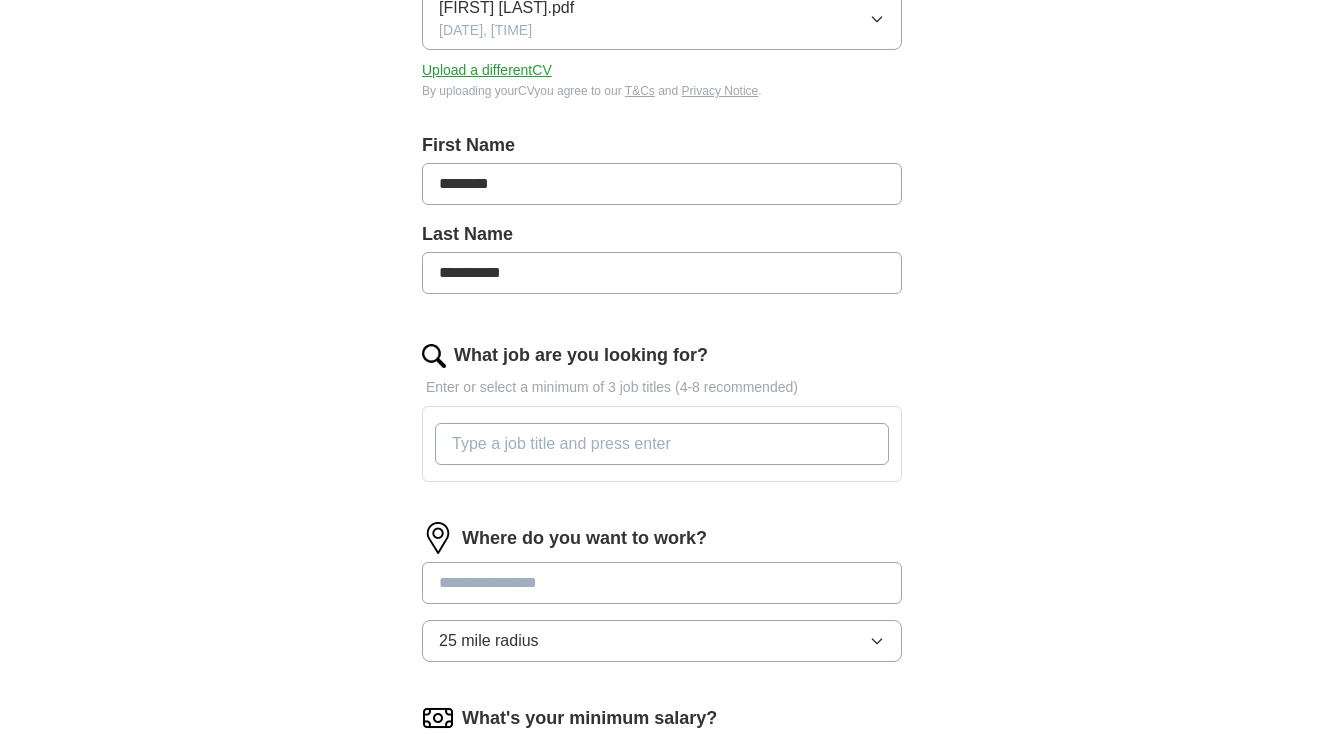 scroll, scrollTop: 429, scrollLeft: 0, axis: vertical 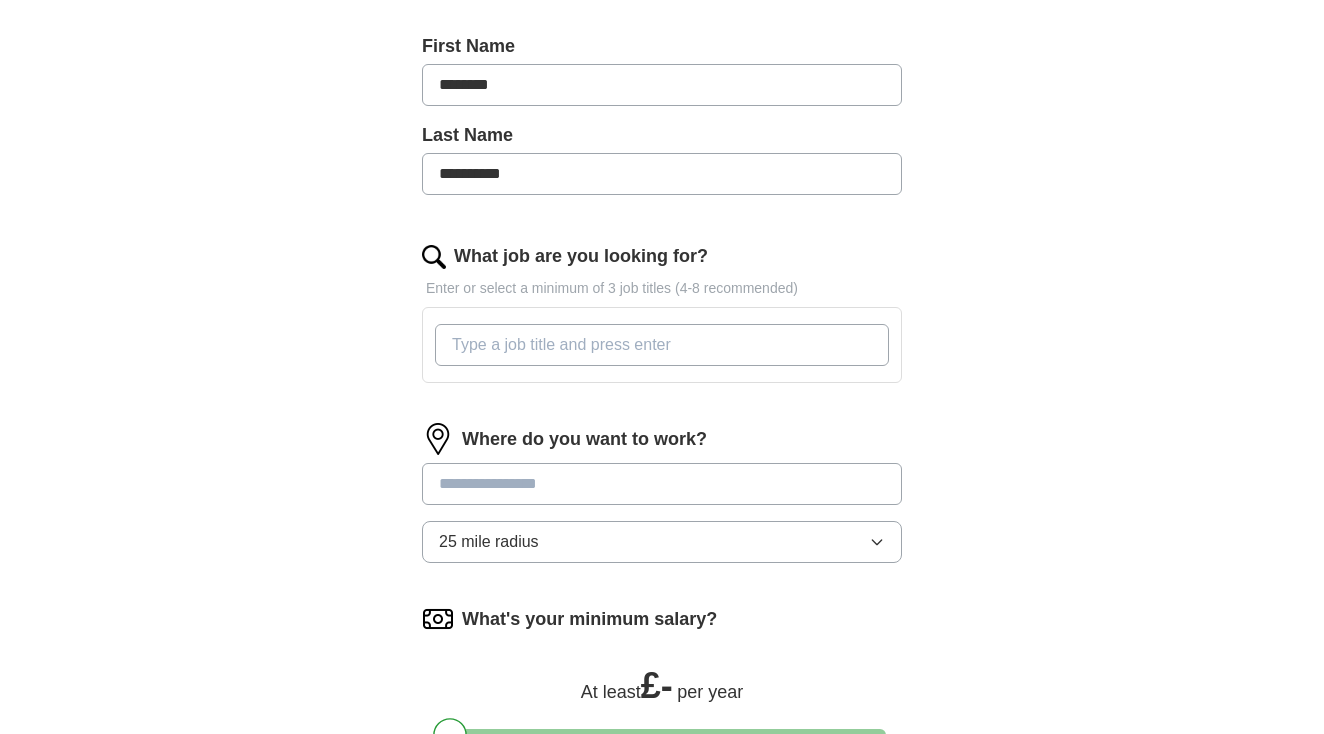 type on "**********" 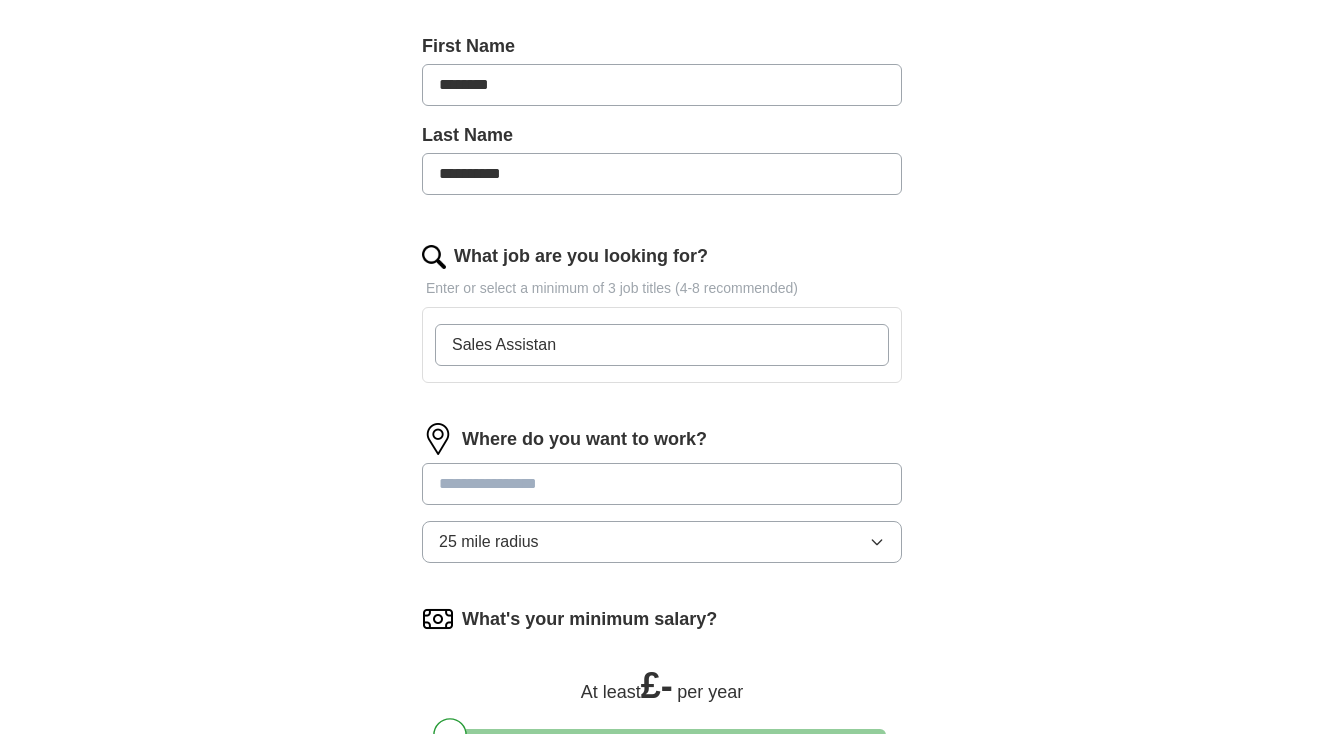 type on "Sales Assistant" 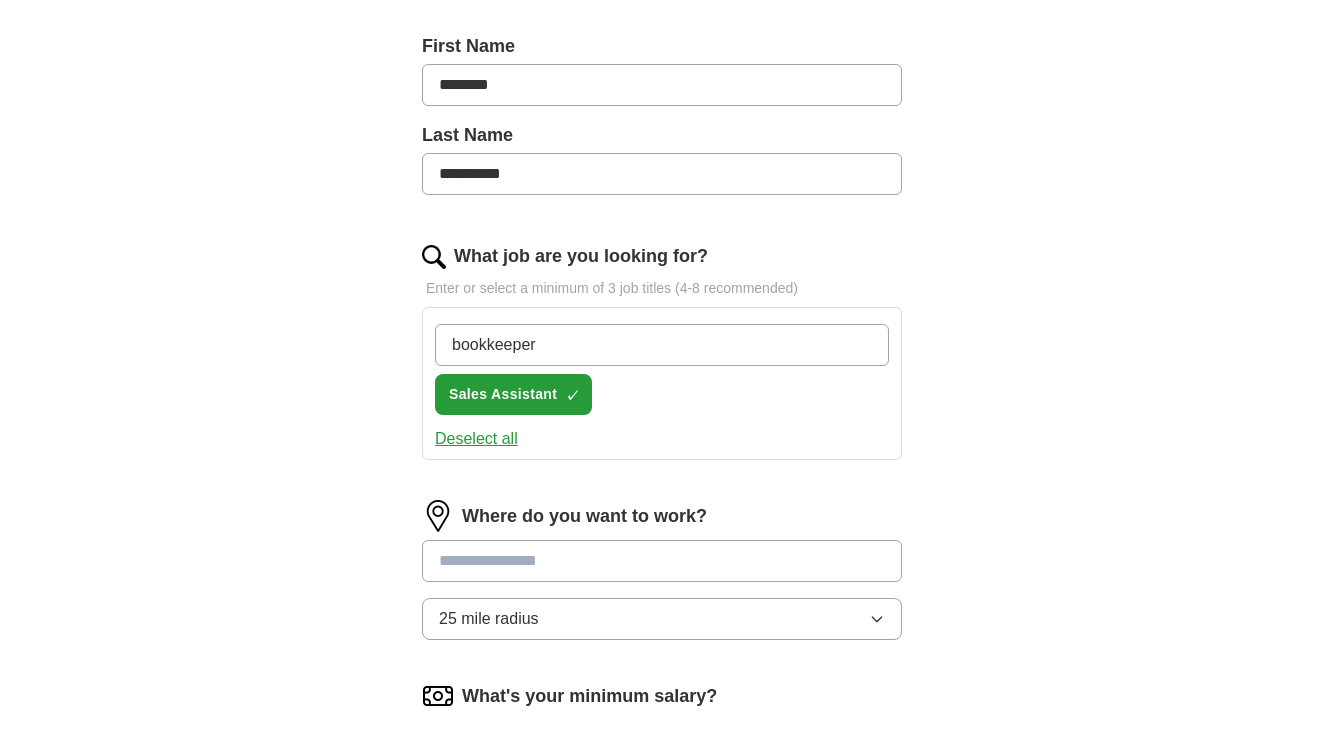 type on "bookkeeper" 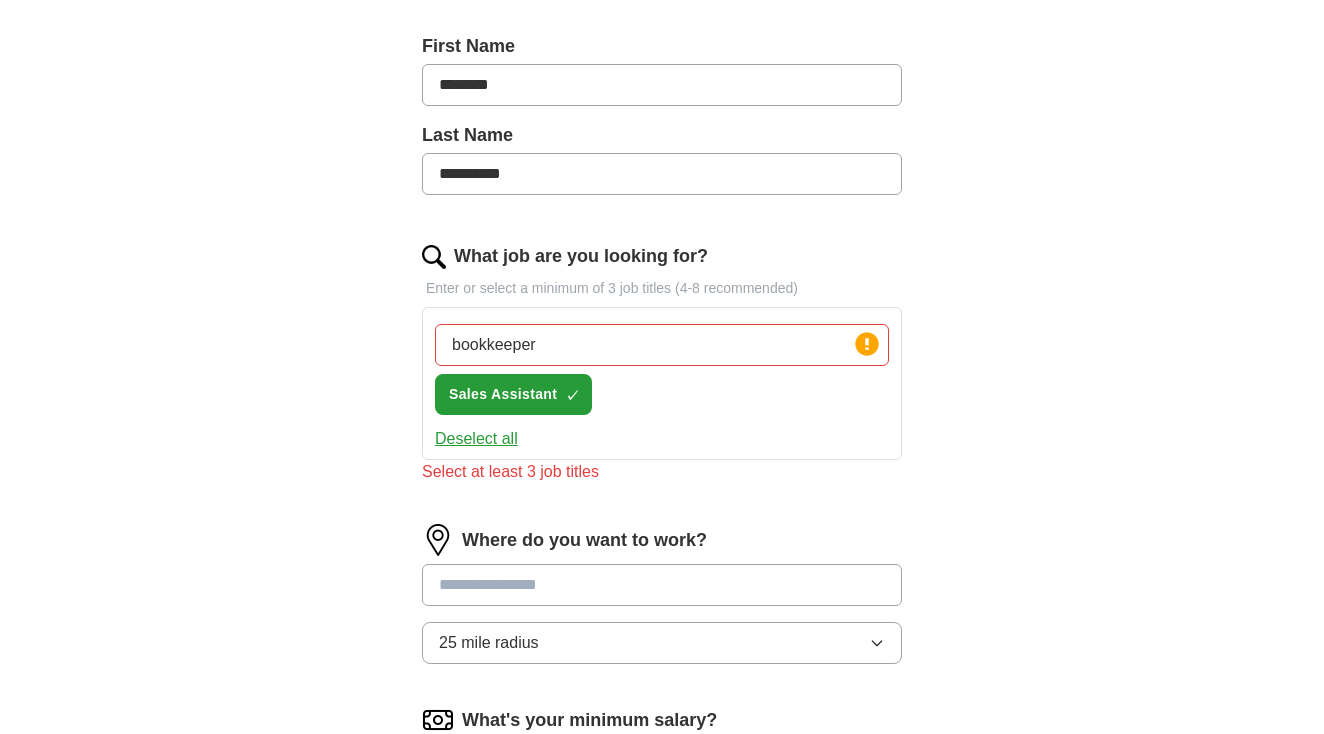 click on "Sales Assistant" at bounding box center (503, 394) 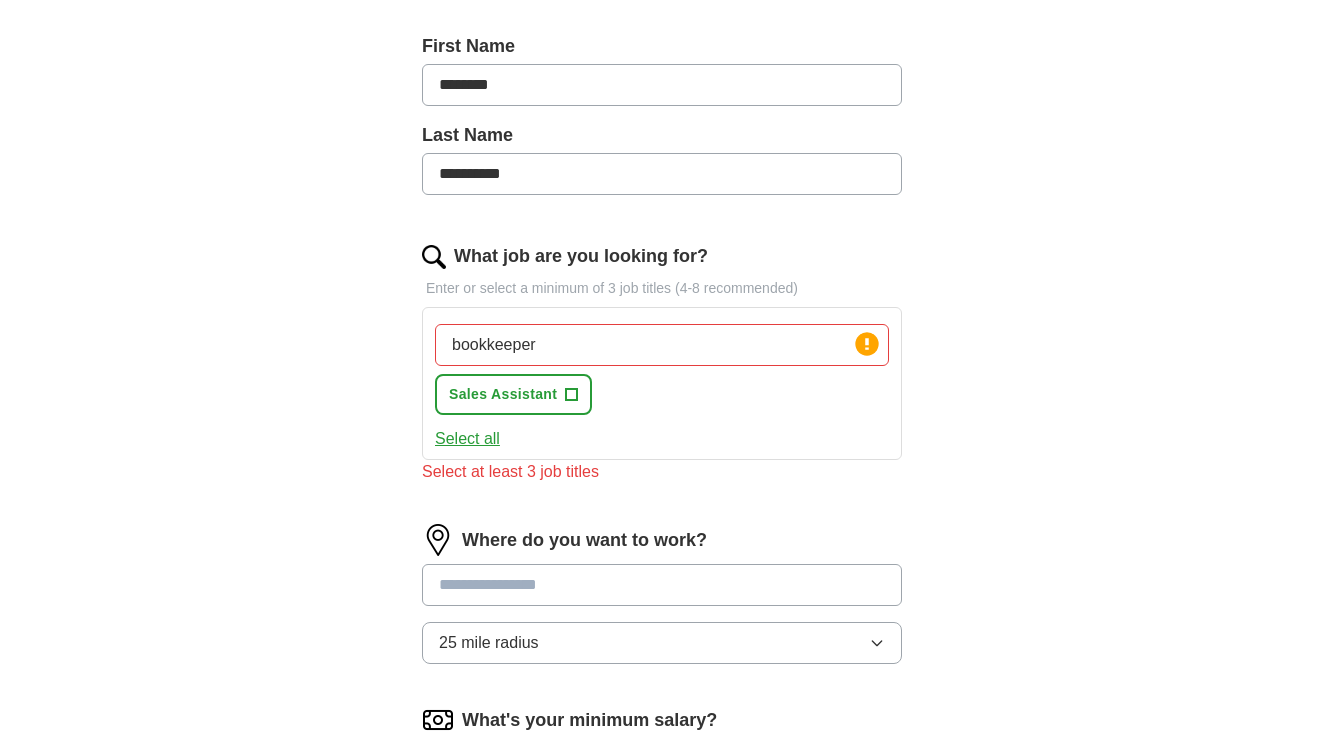 drag, startPoint x: 581, startPoint y: 347, endPoint x: 435, endPoint y: 344, distance: 146.03082 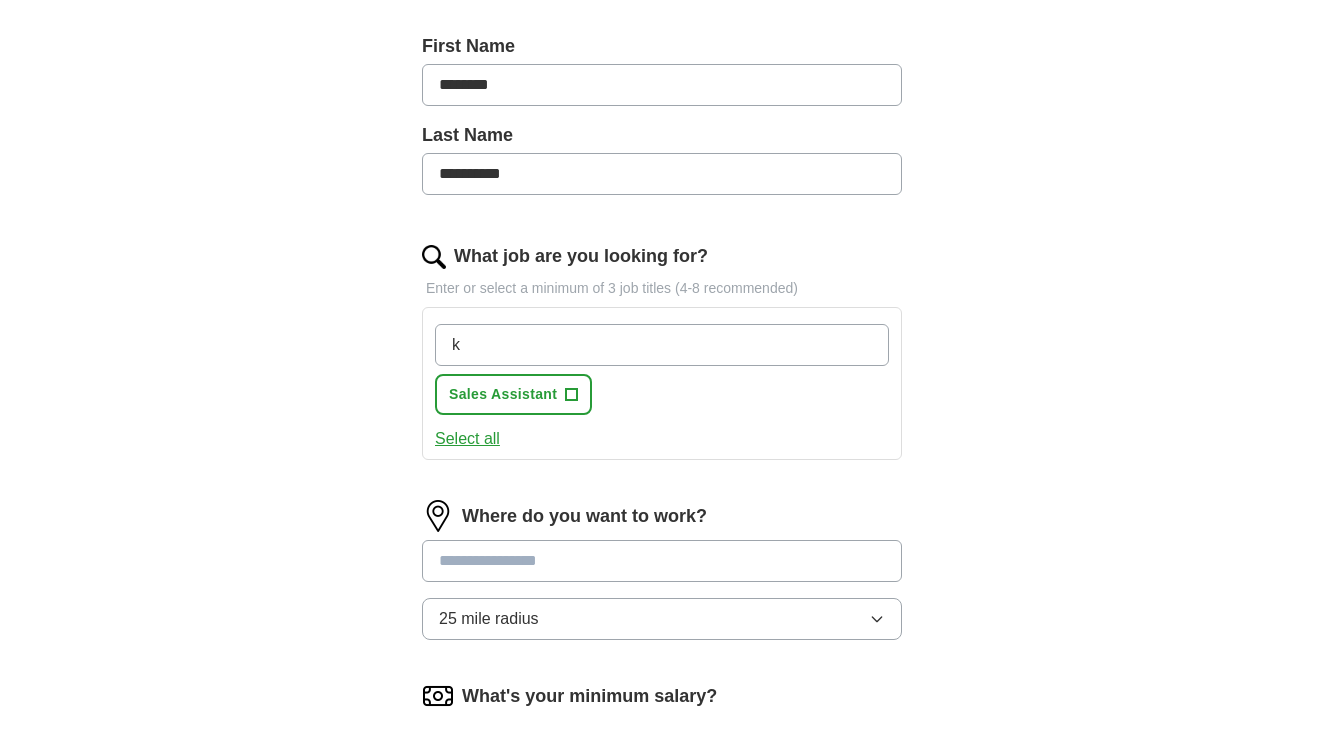 type on "kp" 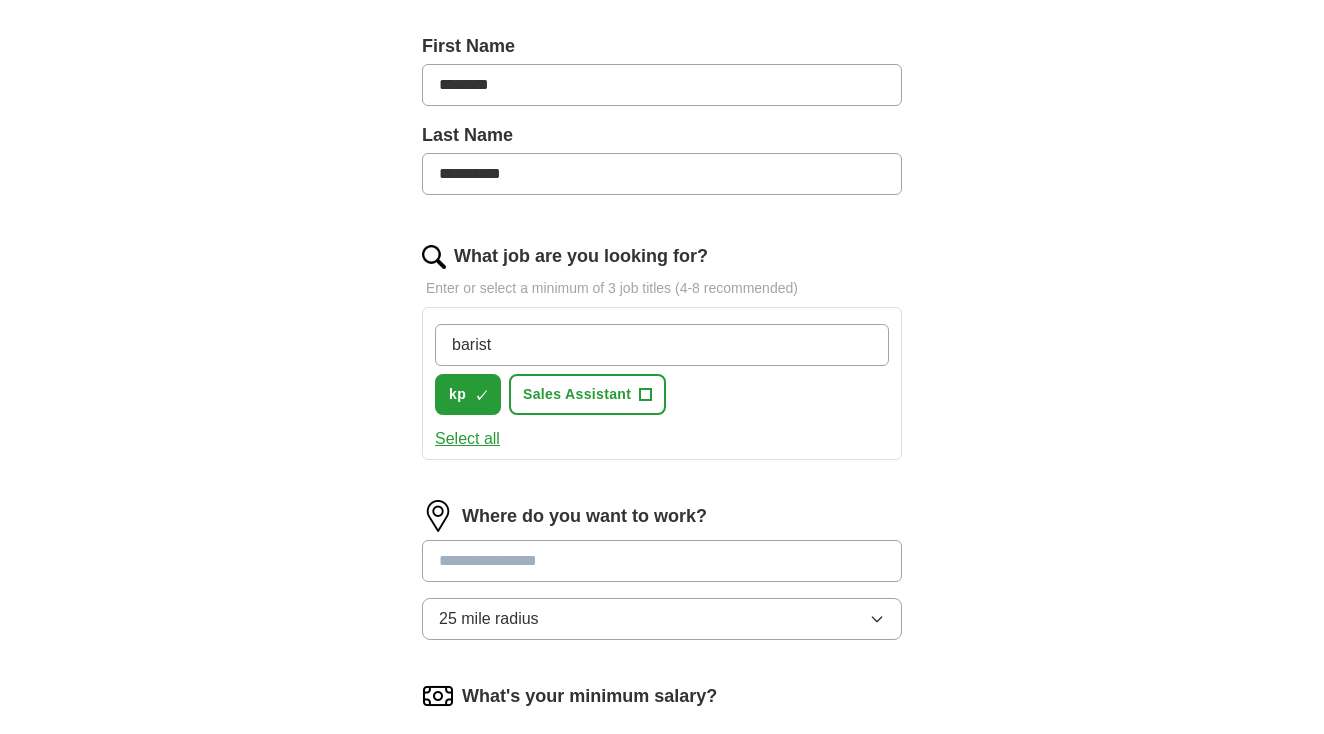 type on "barista" 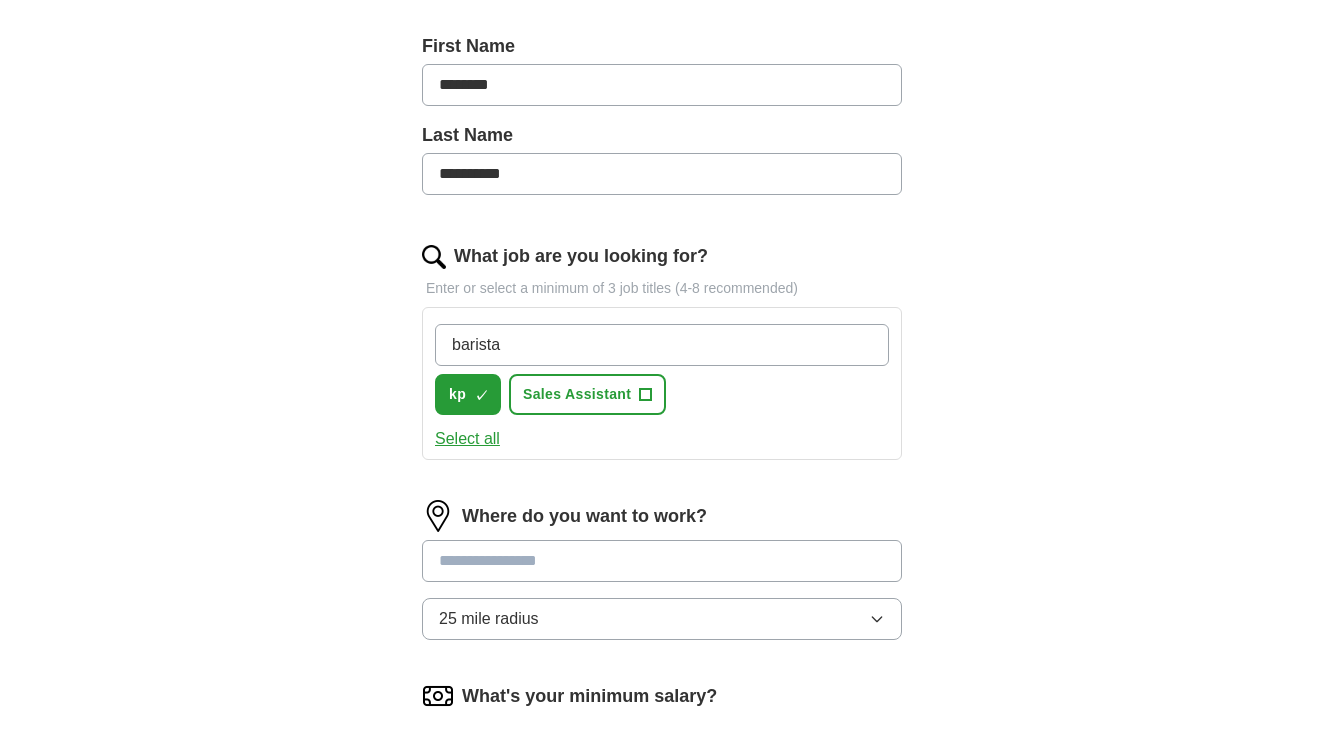 type 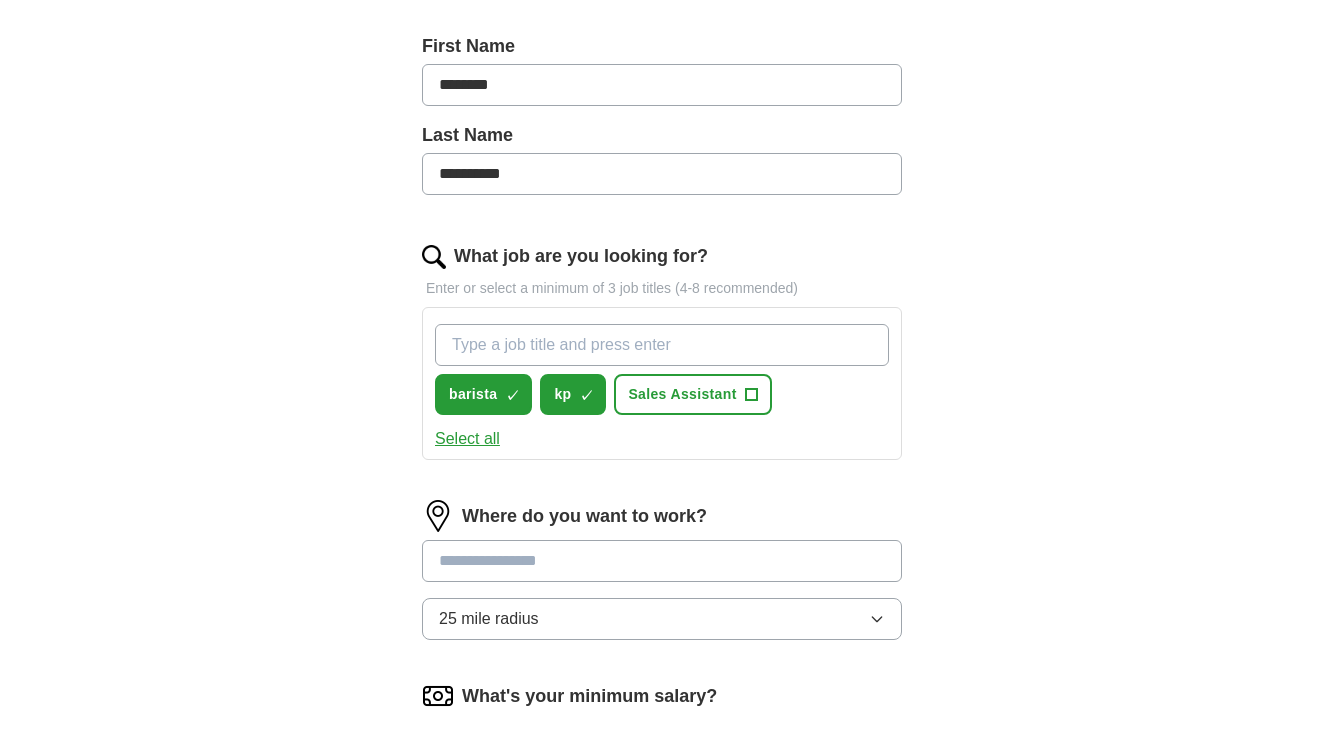 click on "+" at bounding box center (751, 395) 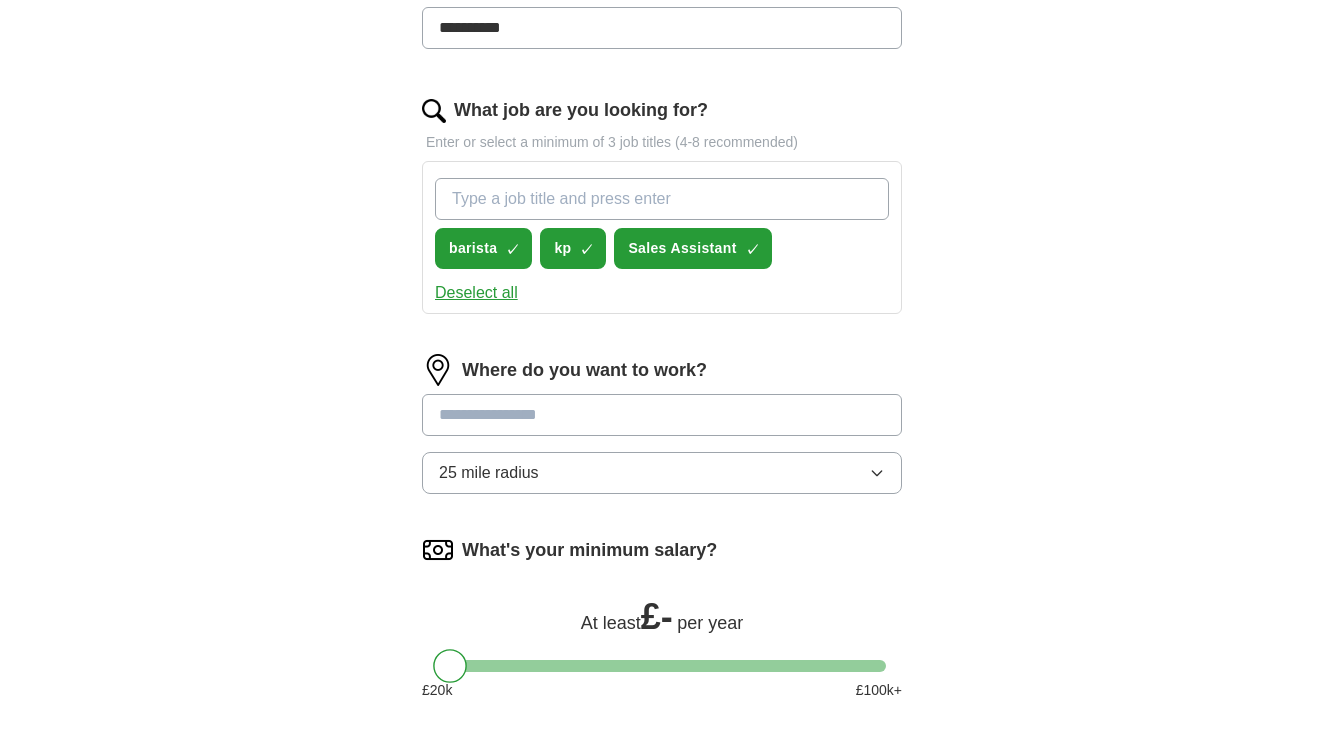 scroll, scrollTop: 577, scrollLeft: 0, axis: vertical 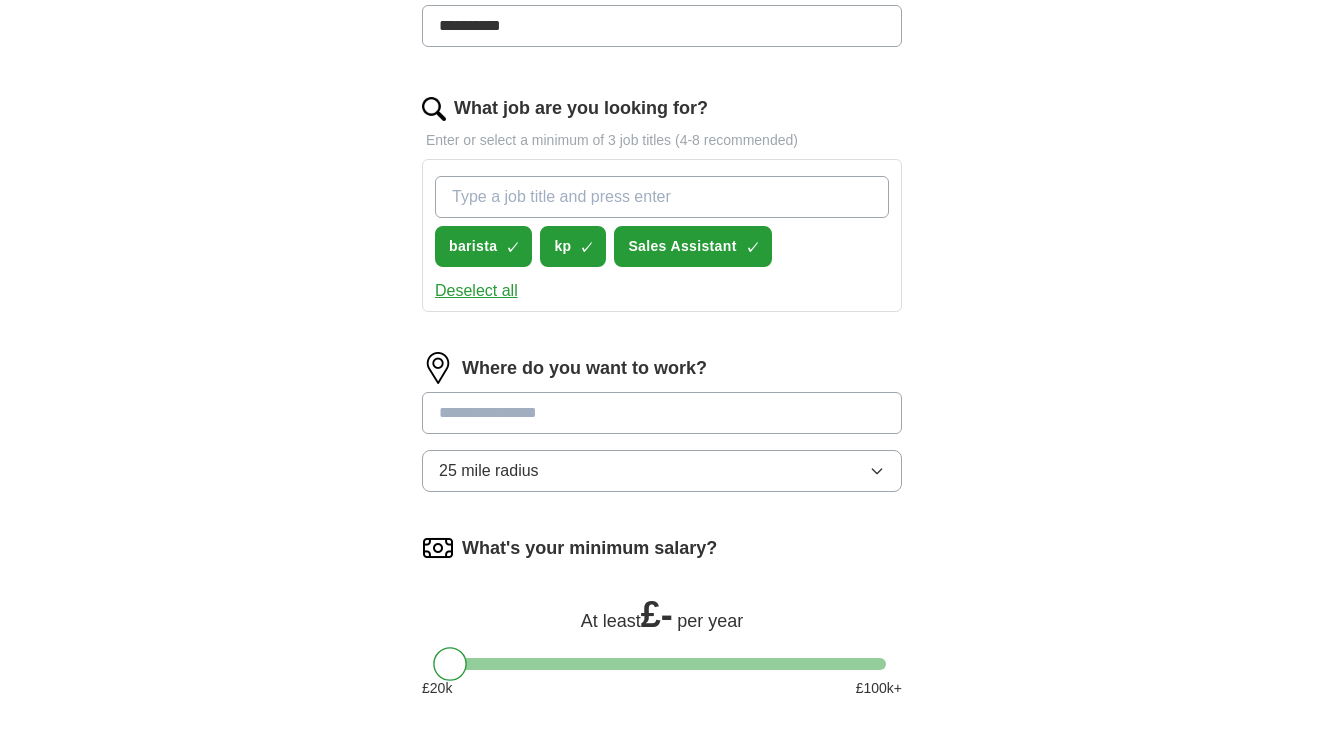 click on "25 mile radius" at bounding box center (662, 471) 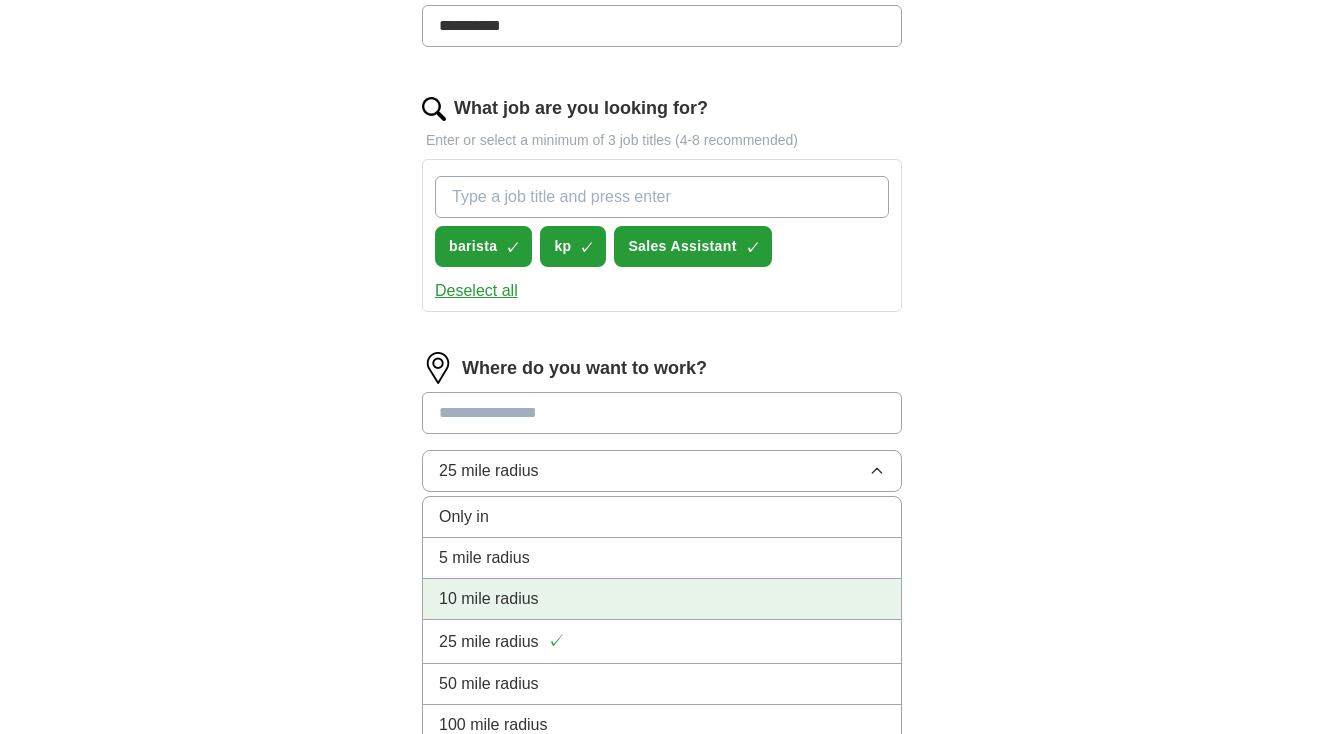 click on "10 mile radius" at bounding box center [662, 599] 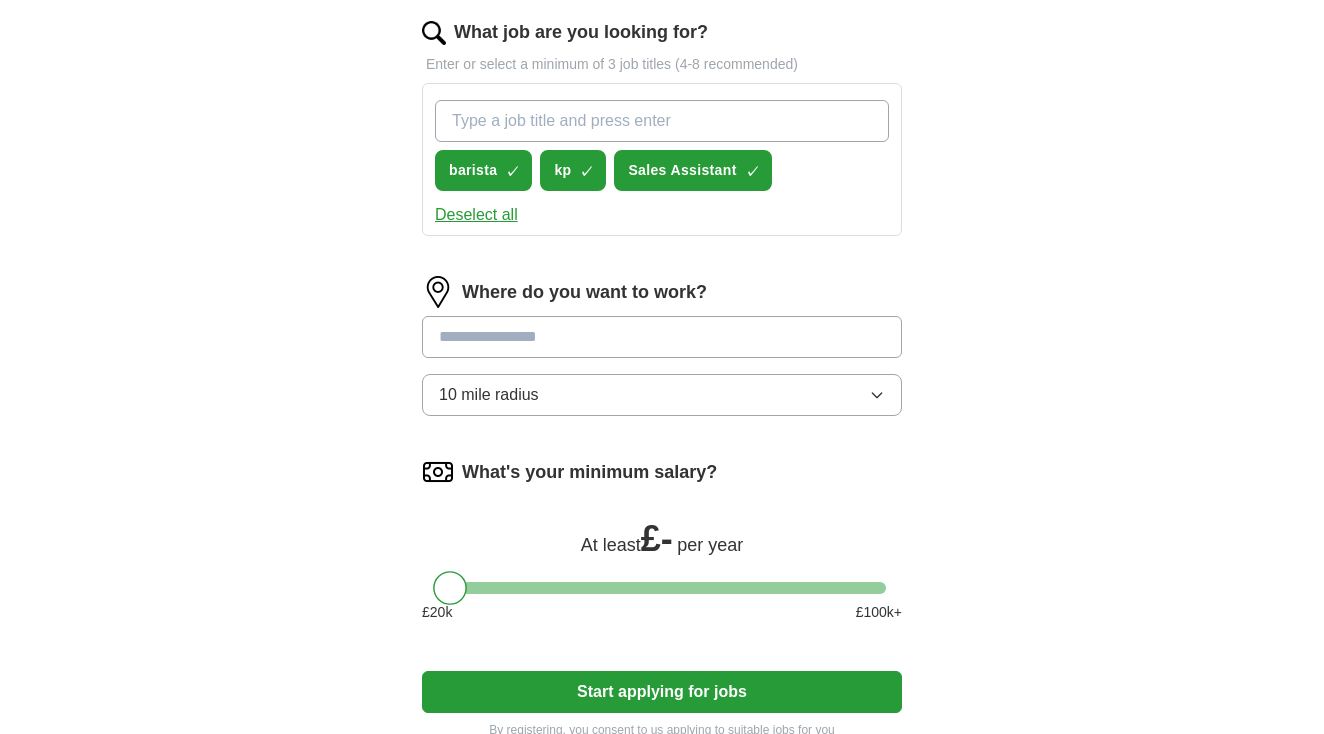 scroll, scrollTop: 654, scrollLeft: 0, axis: vertical 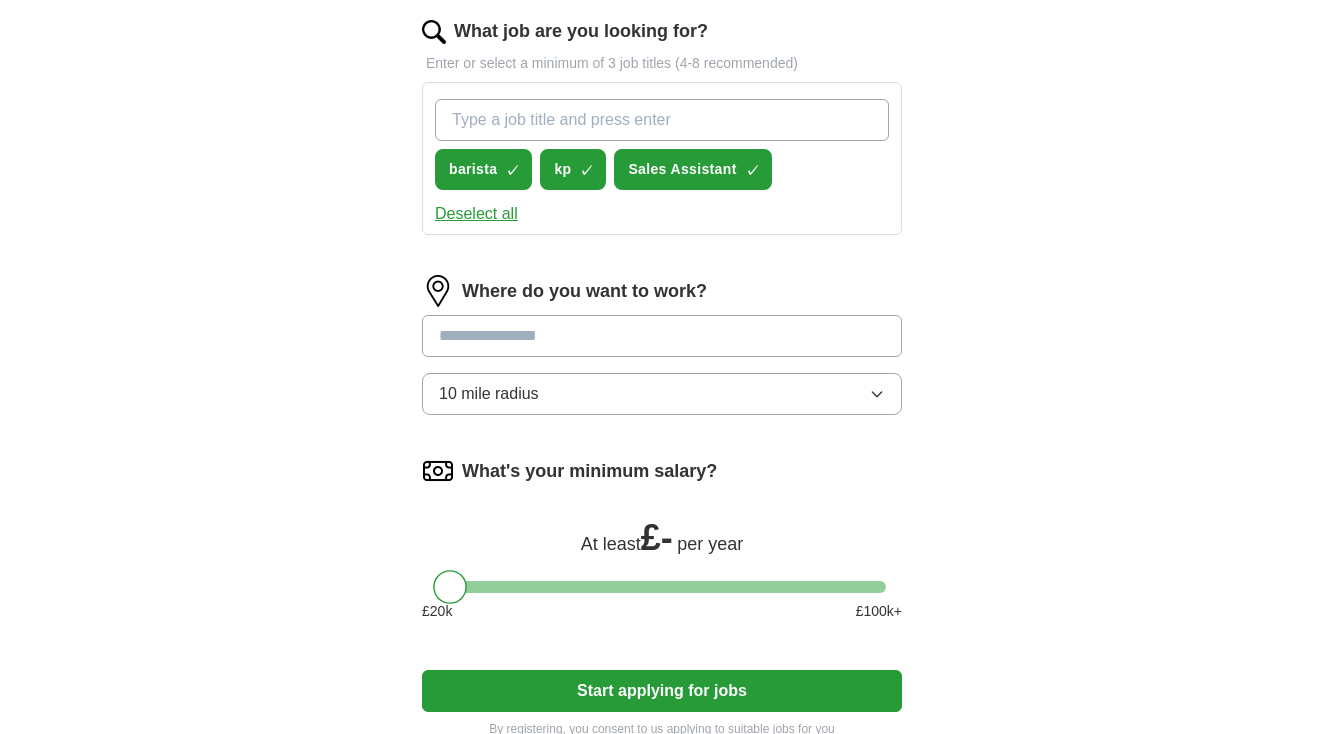 click on "10 mile radius" at bounding box center (662, 394) 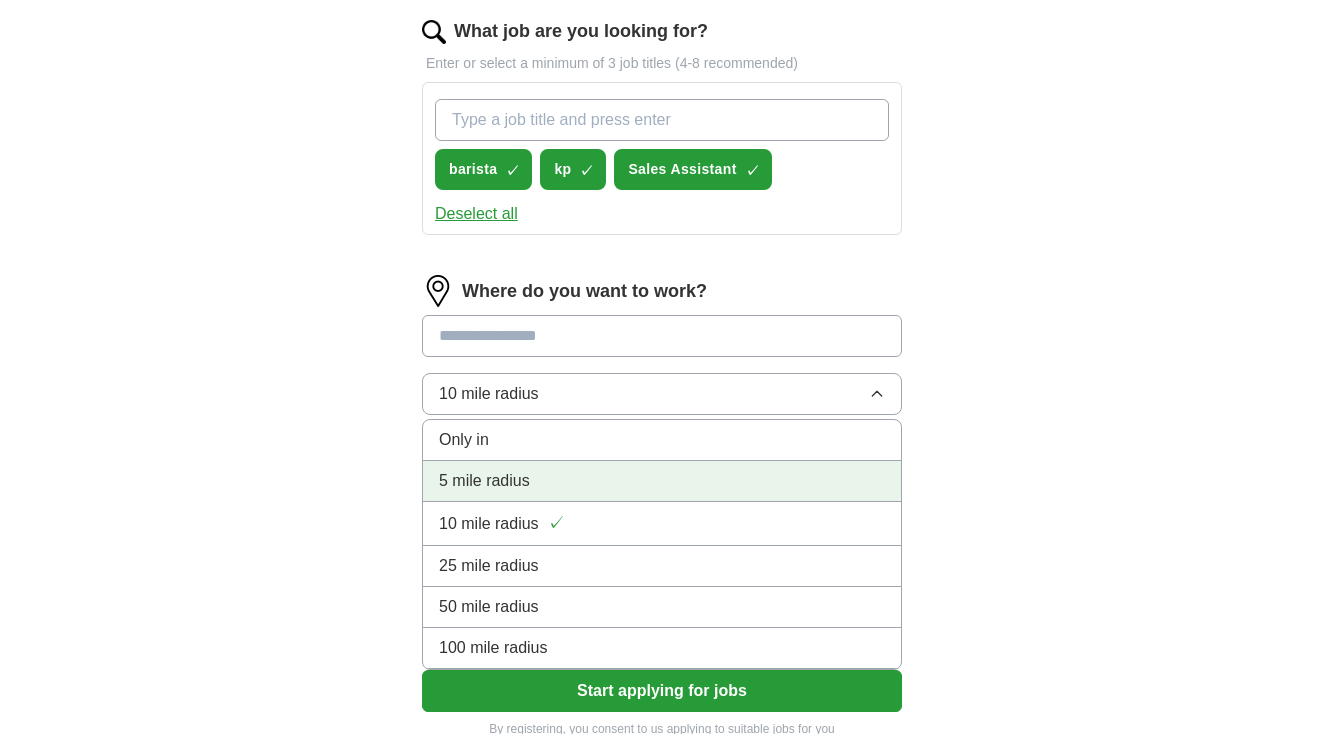 click on "5 mile radius" at bounding box center (662, 481) 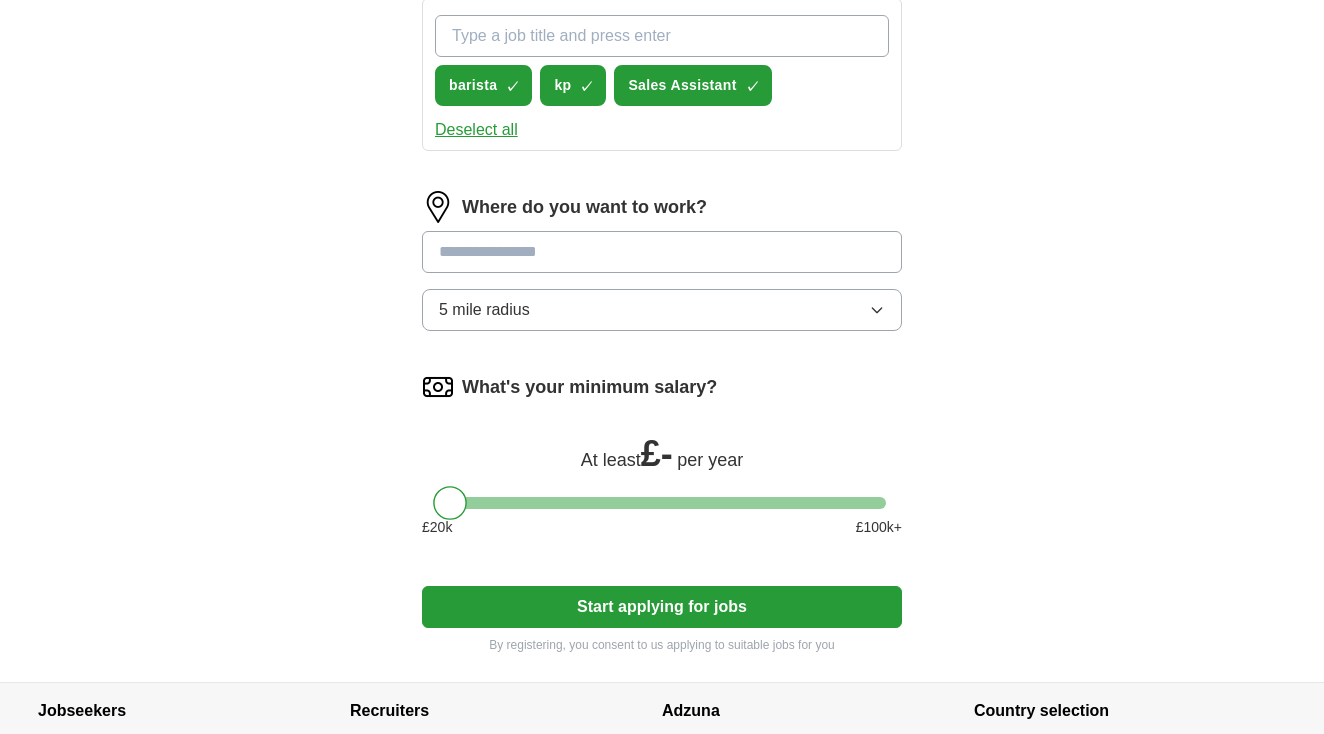 scroll, scrollTop: 739, scrollLeft: 0, axis: vertical 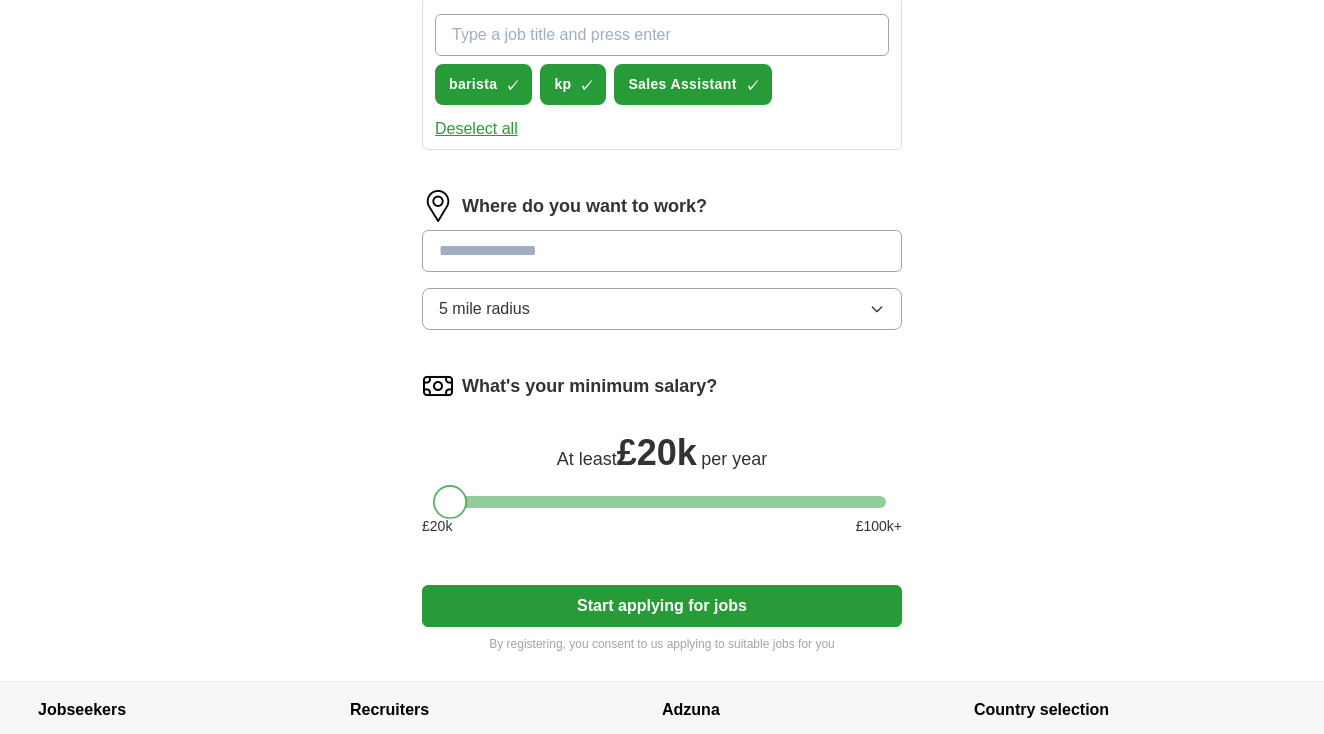drag, startPoint x: 686, startPoint y: 498, endPoint x: 381, endPoint y: 548, distance: 309.0712 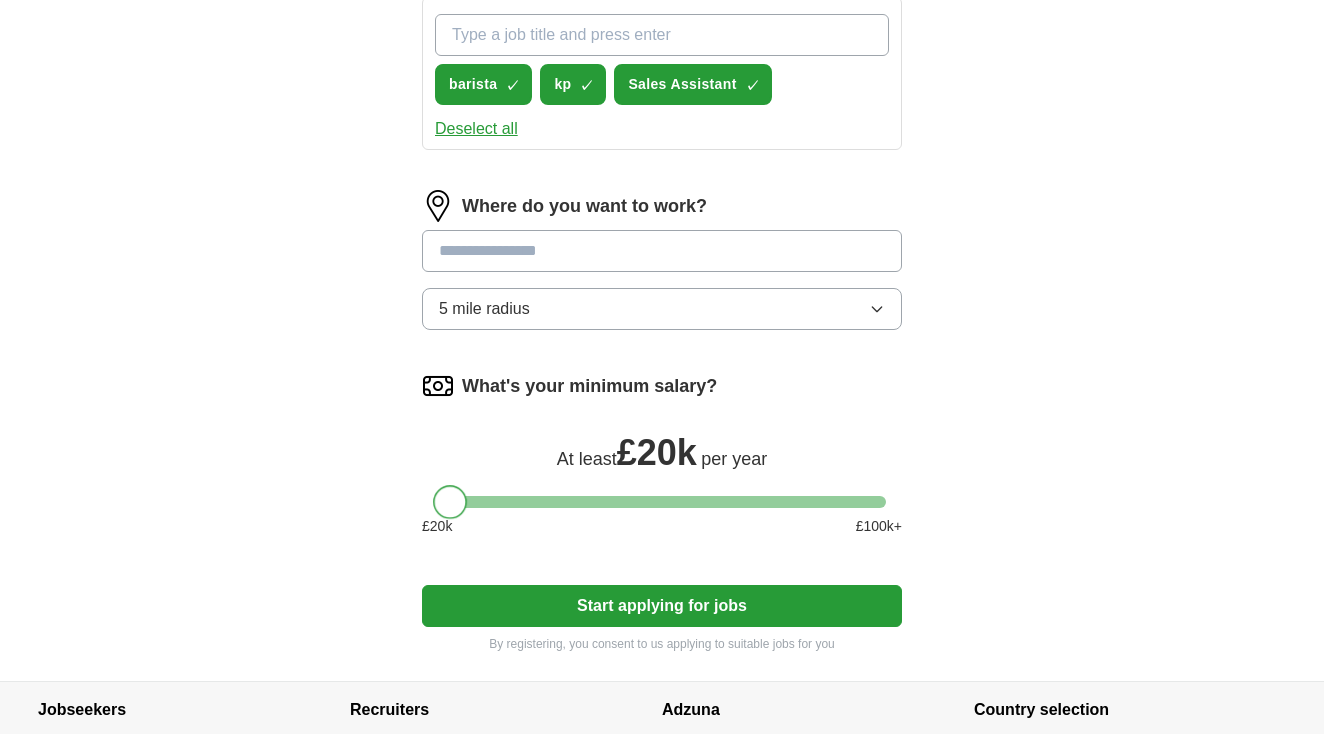 click on "**********" at bounding box center [662, 57] 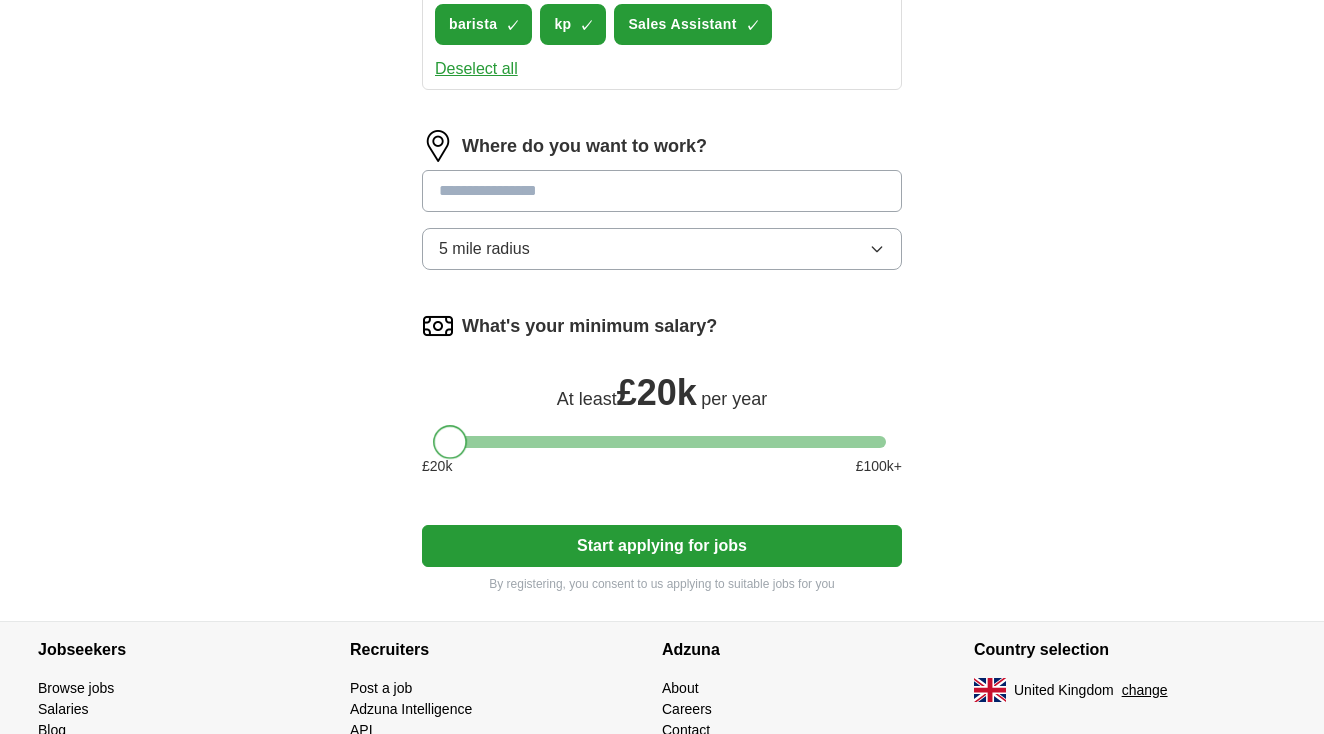 scroll, scrollTop: 803, scrollLeft: 0, axis: vertical 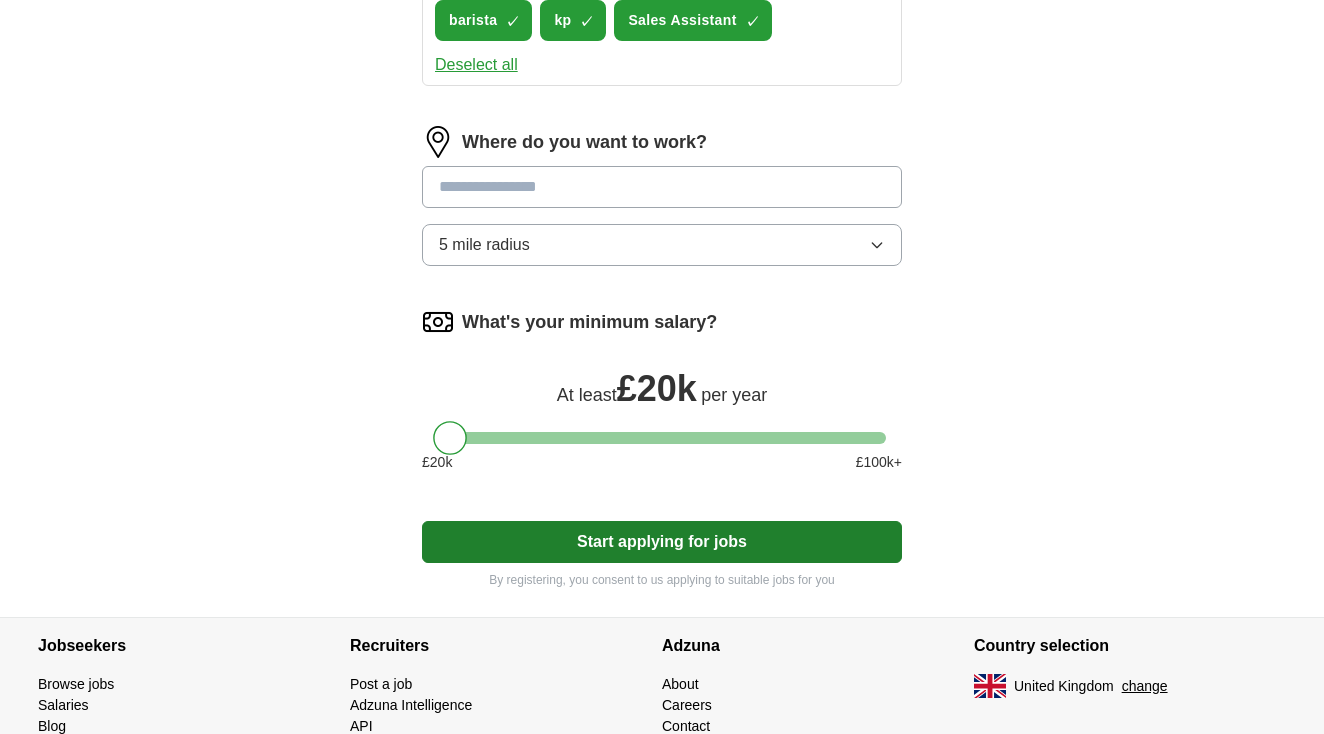 click on "Start applying for jobs" at bounding box center [662, 542] 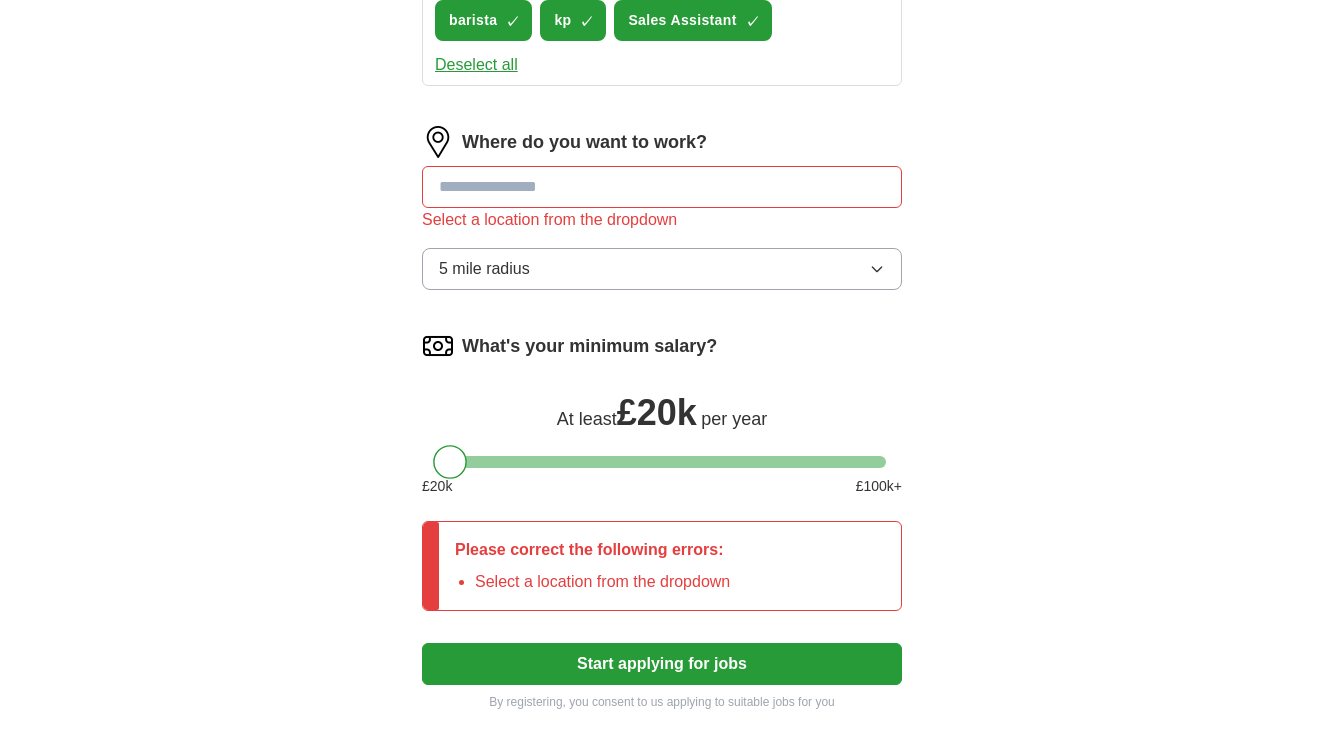 click at bounding box center (662, 187) 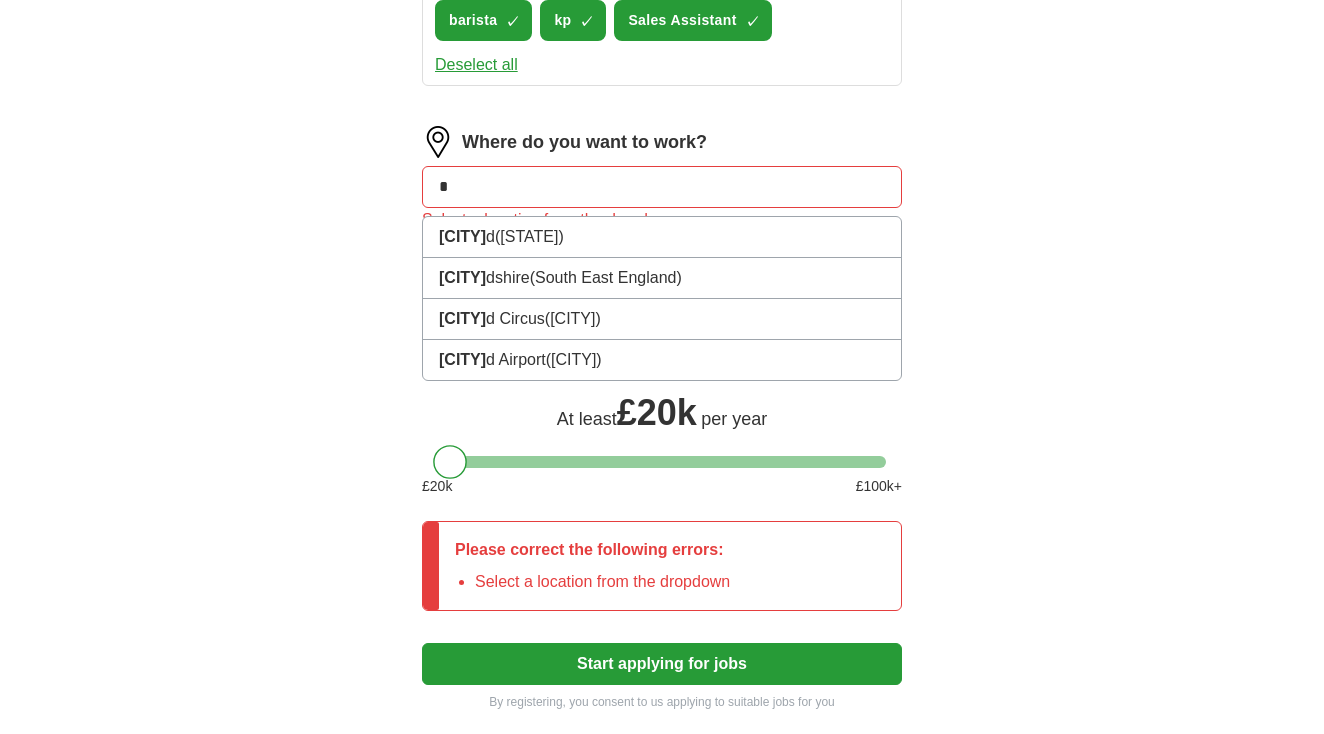 type on "*" 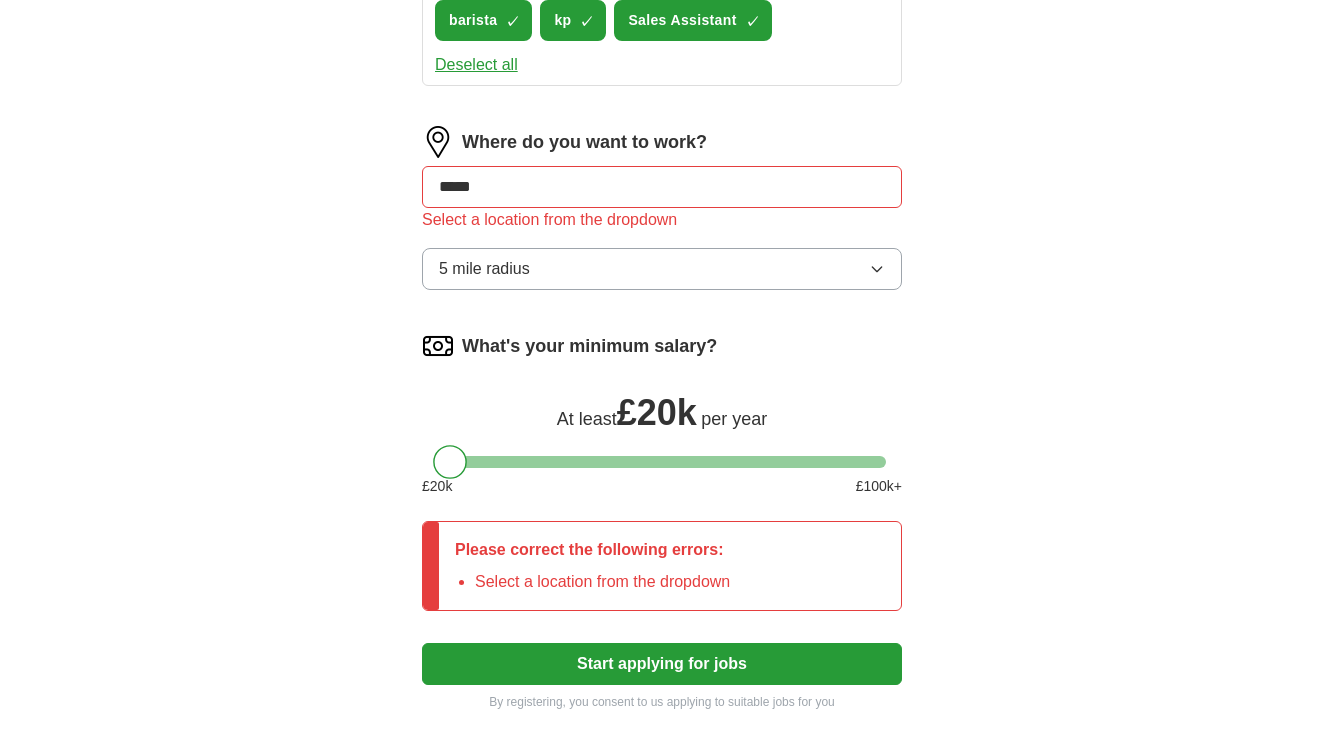 type on "******" 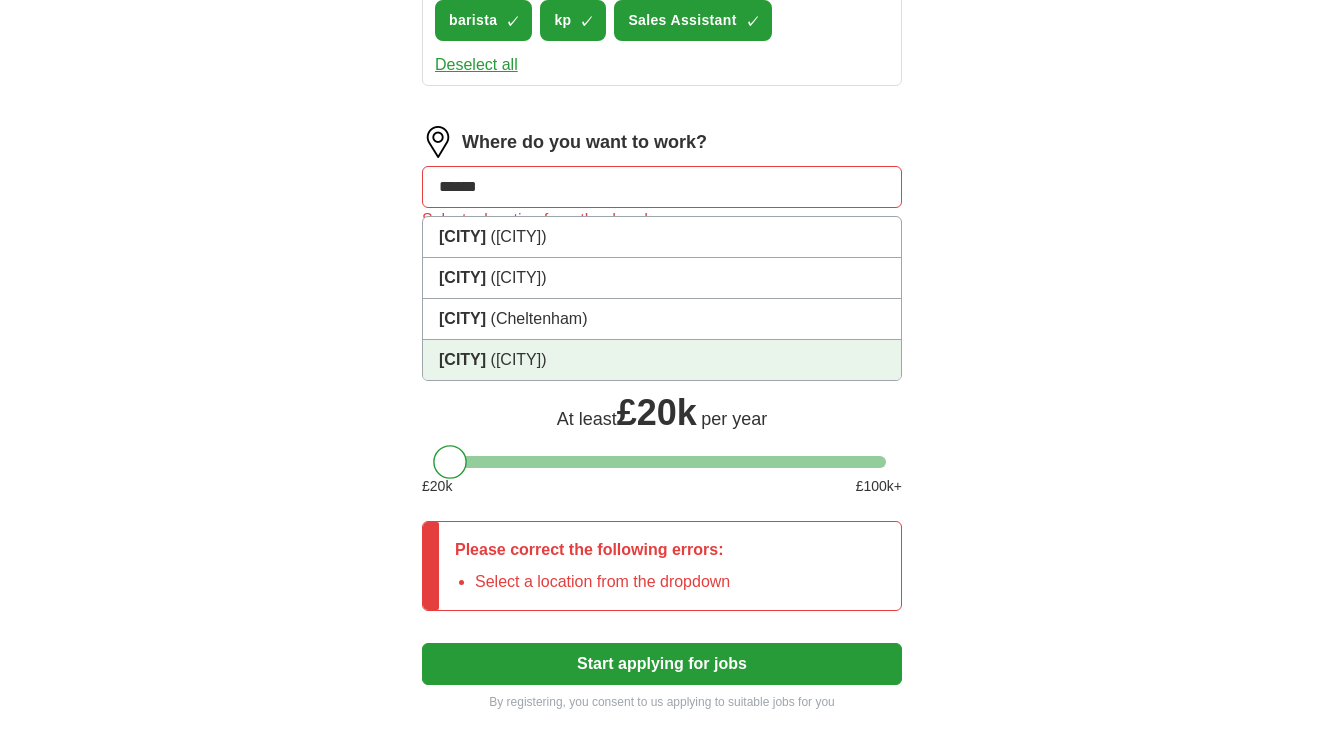 click on "[CITY] ([CITY])" at bounding box center [662, 360] 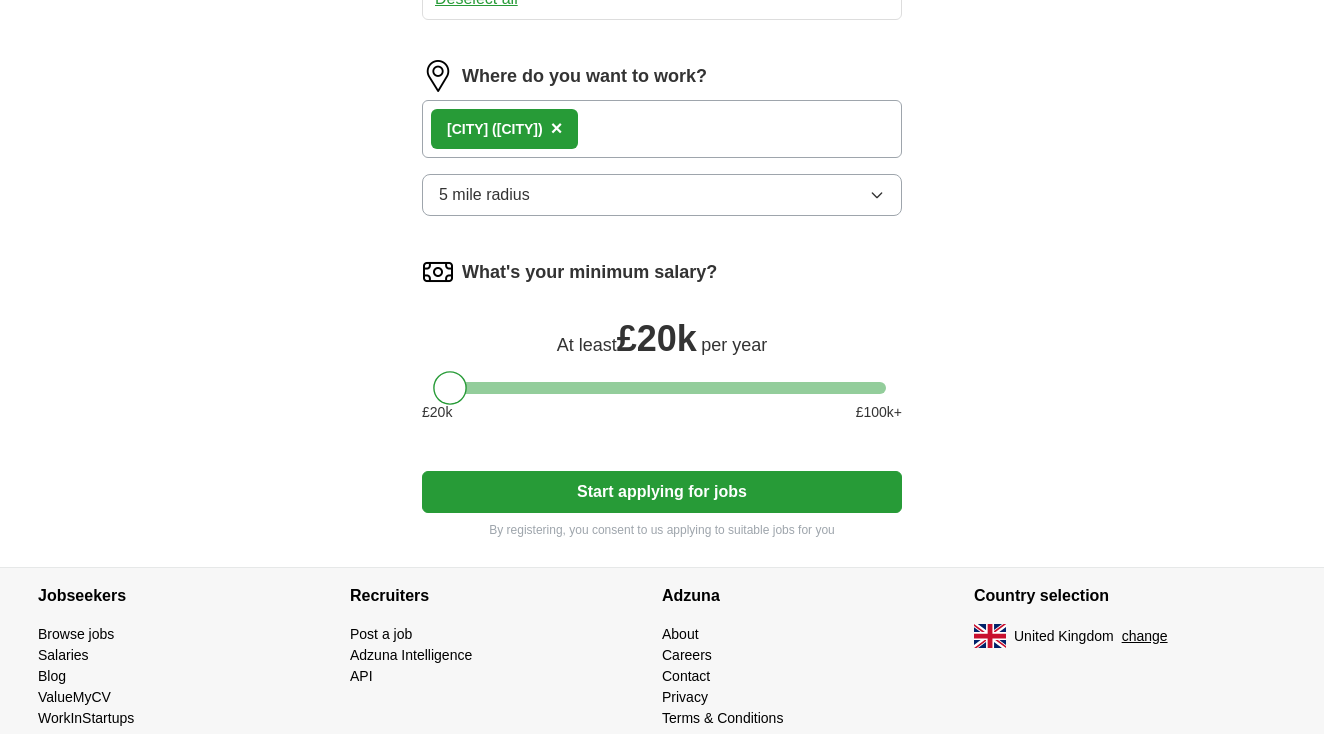 scroll, scrollTop: 888, scrollLeft: 0, axis: vertical 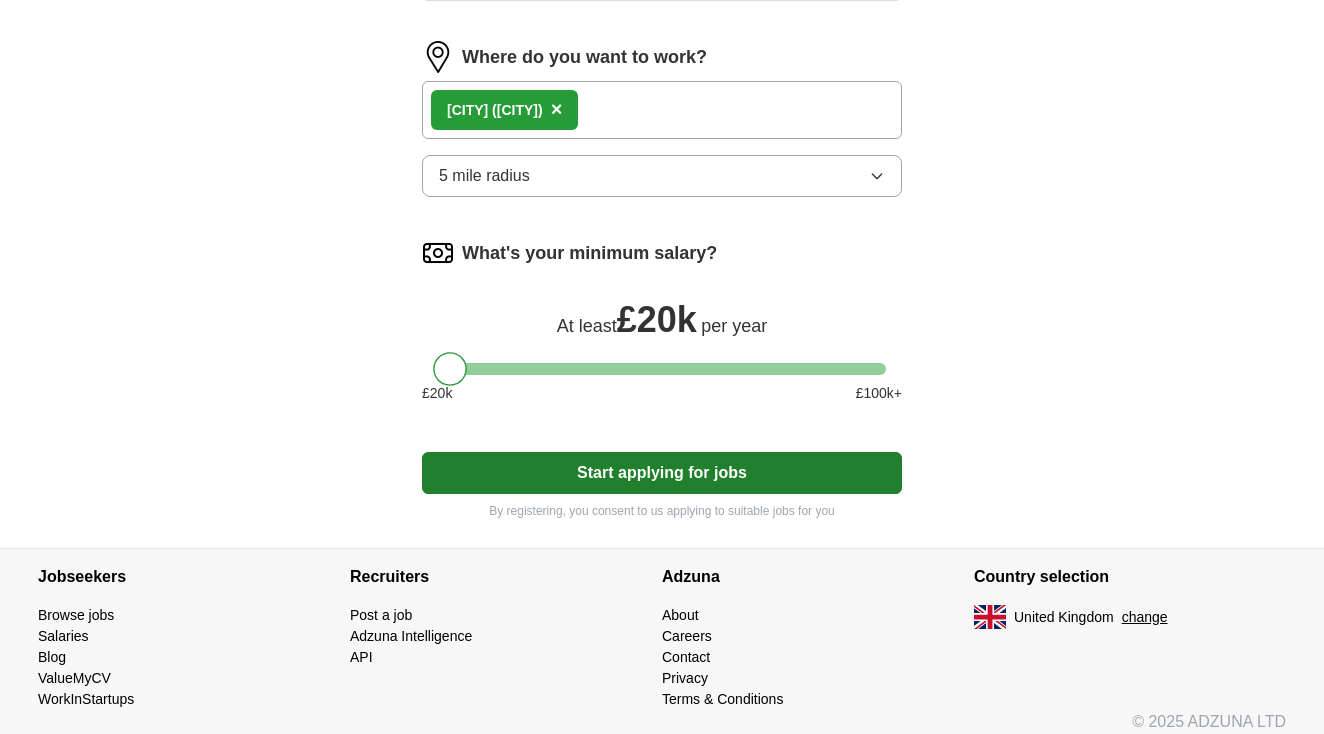 click on "Start applying for jobs" at bounding box center (662, 473) 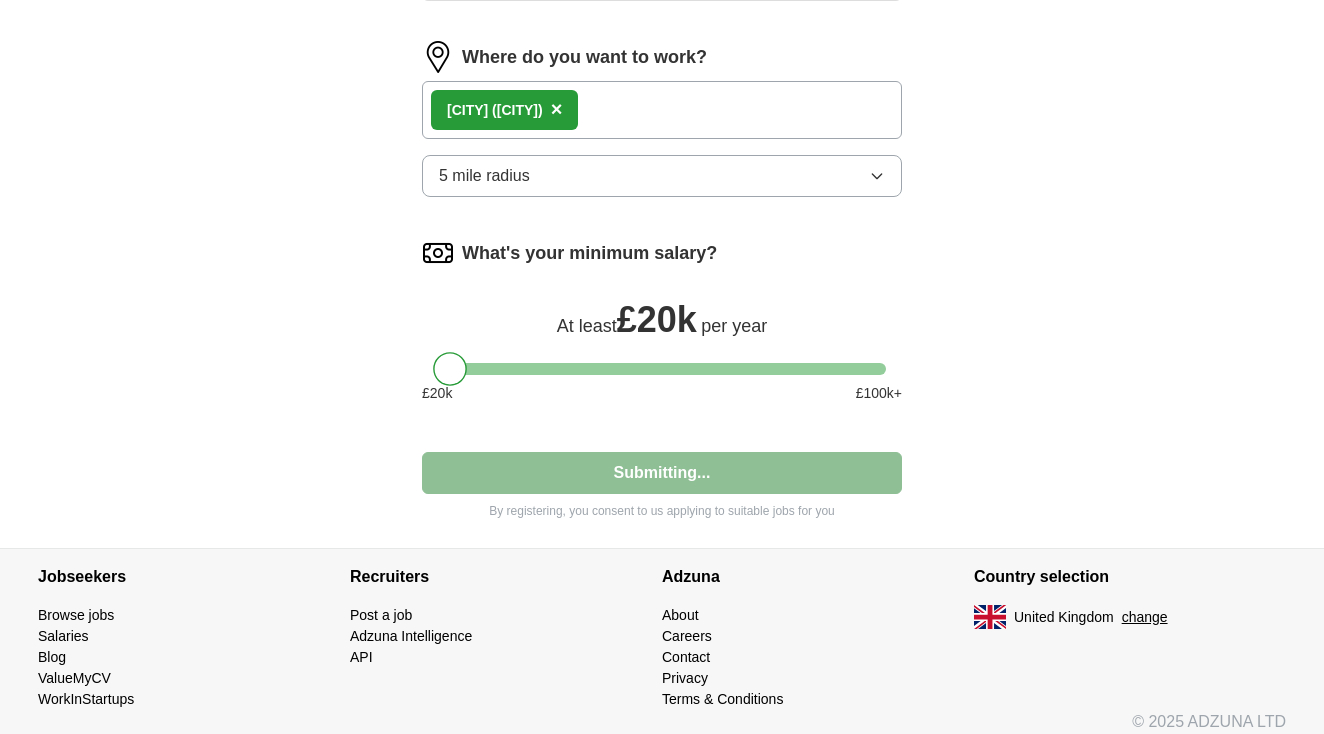 select on "**" 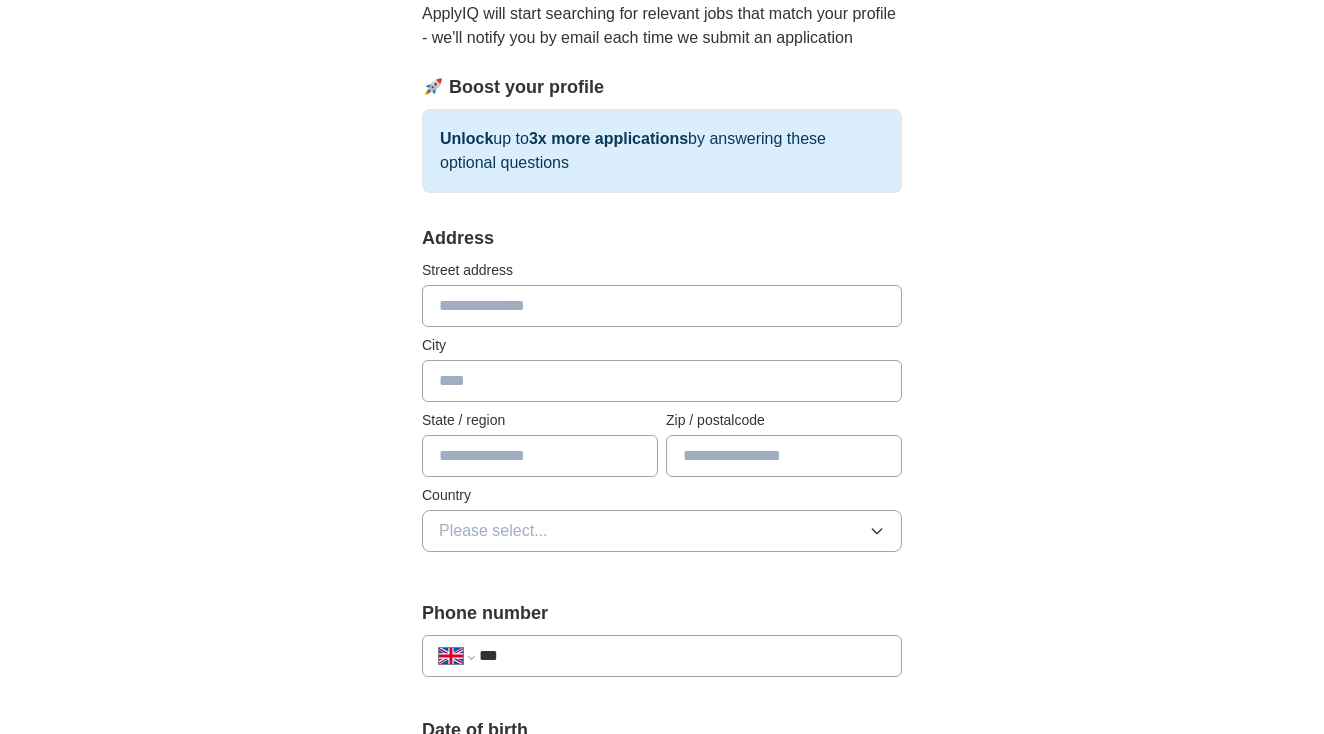 scroll, scrollTop: 222, scrollLeft: 0, axis: vertical 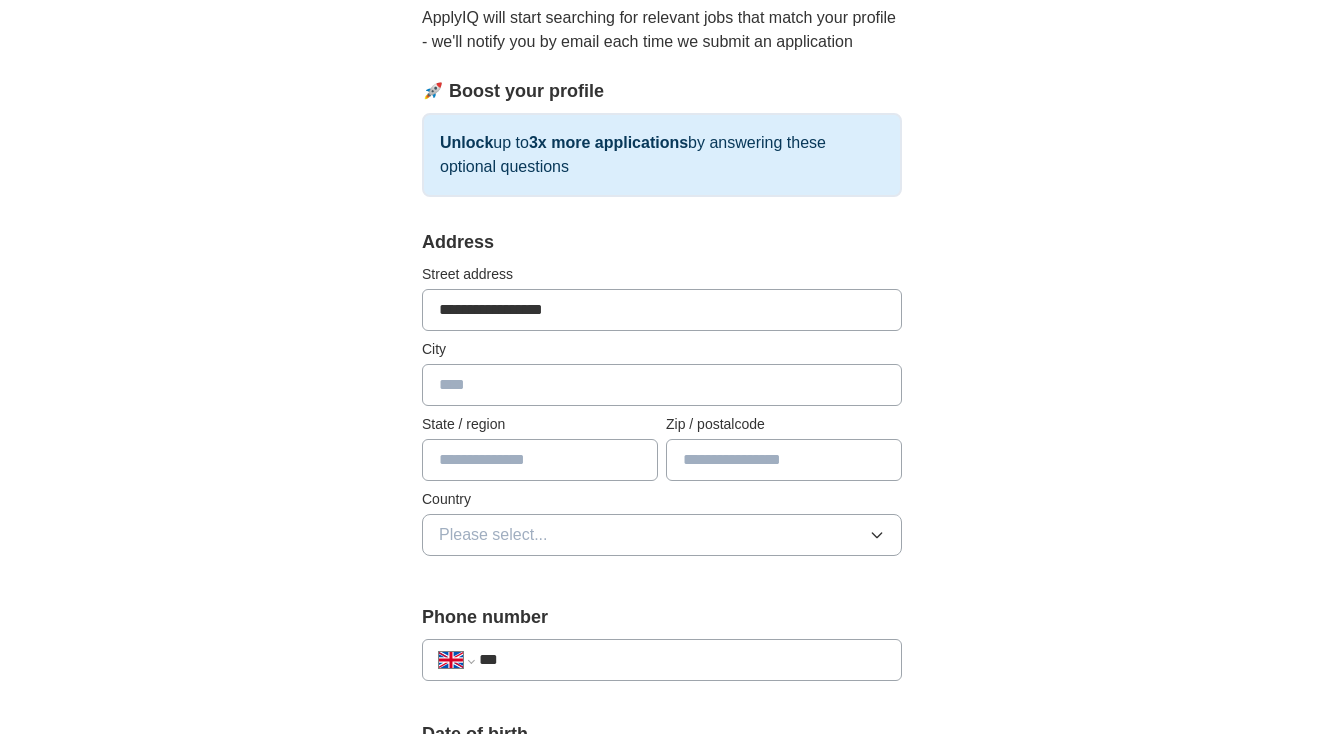 type on "**********" 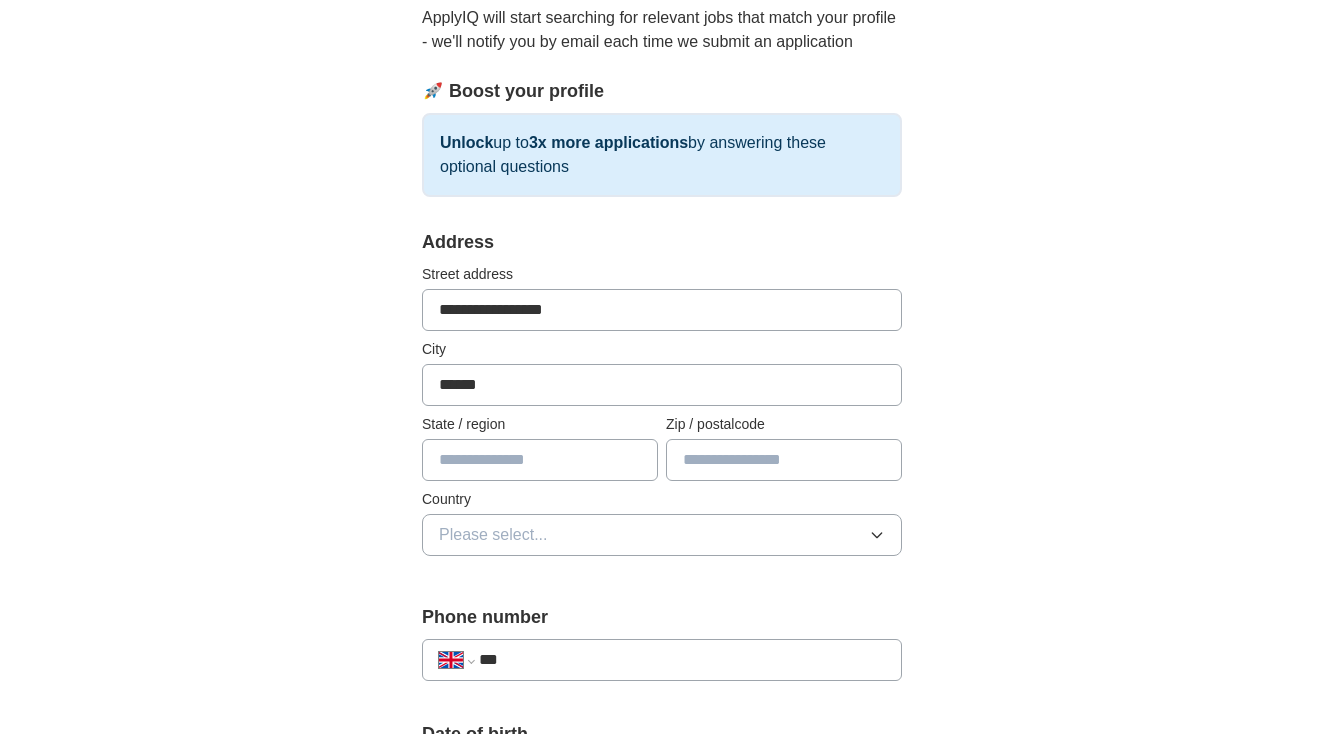 type on "******" 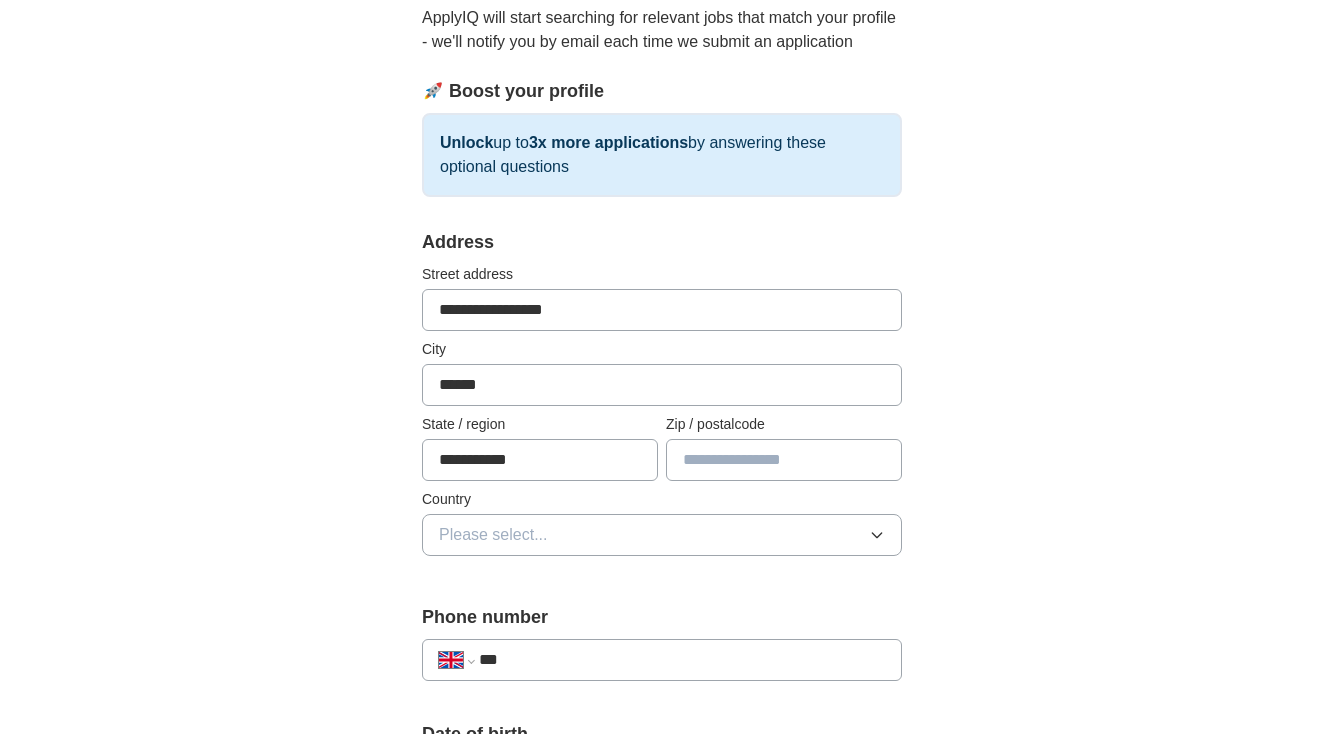 type on "**********" 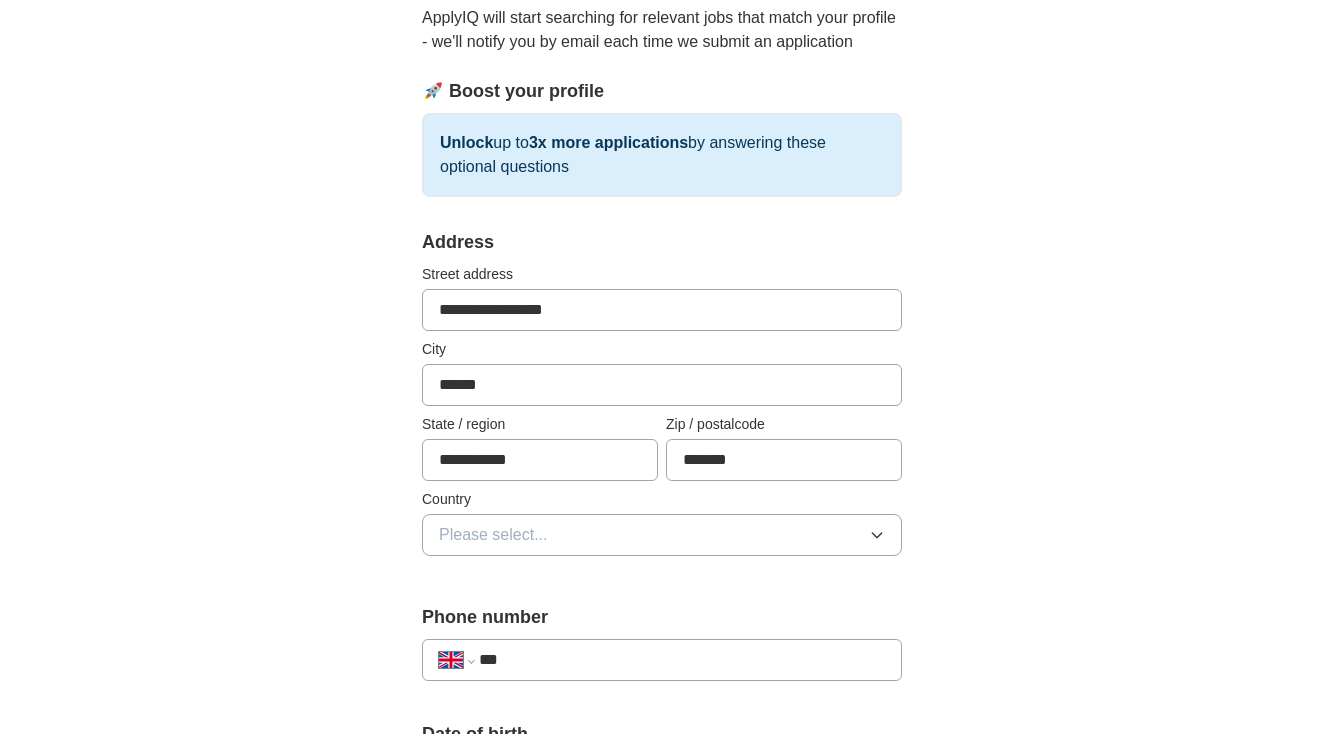 type on "*******" 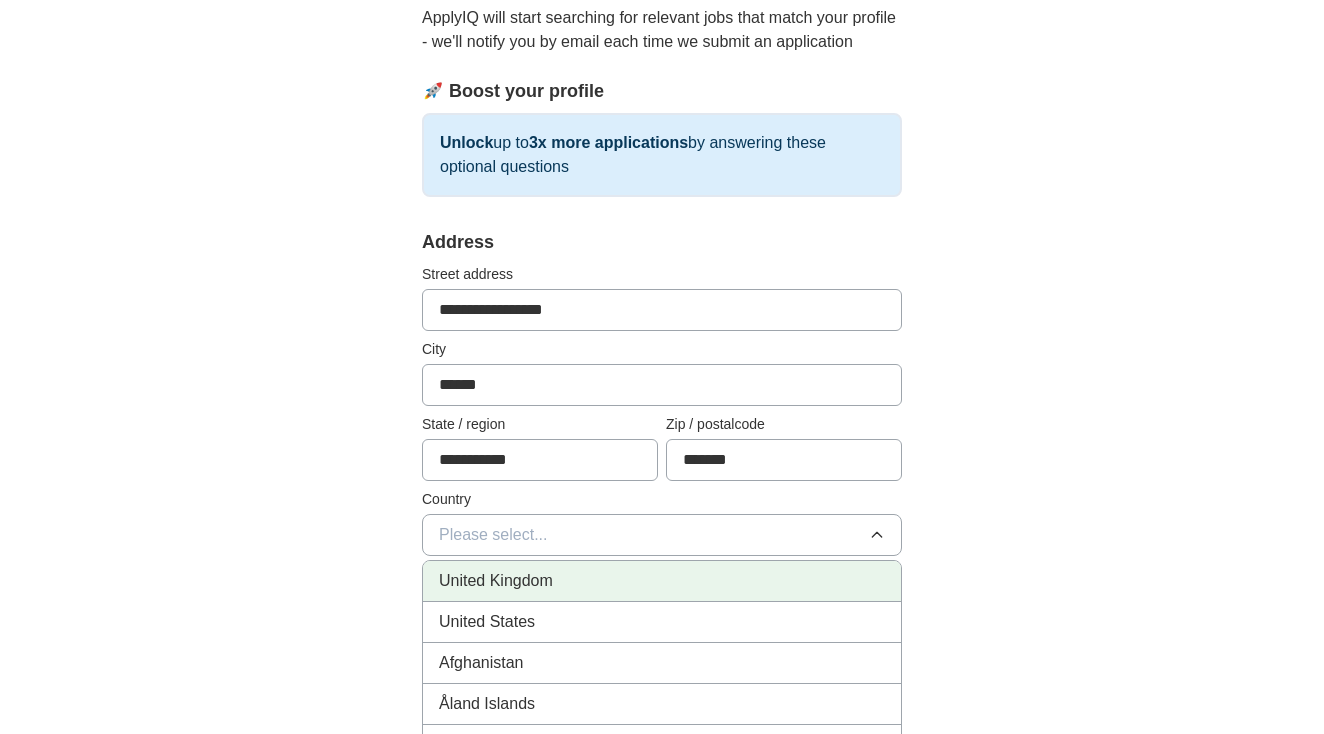 click on "United Kingdom" at bounding box center [496, 581] 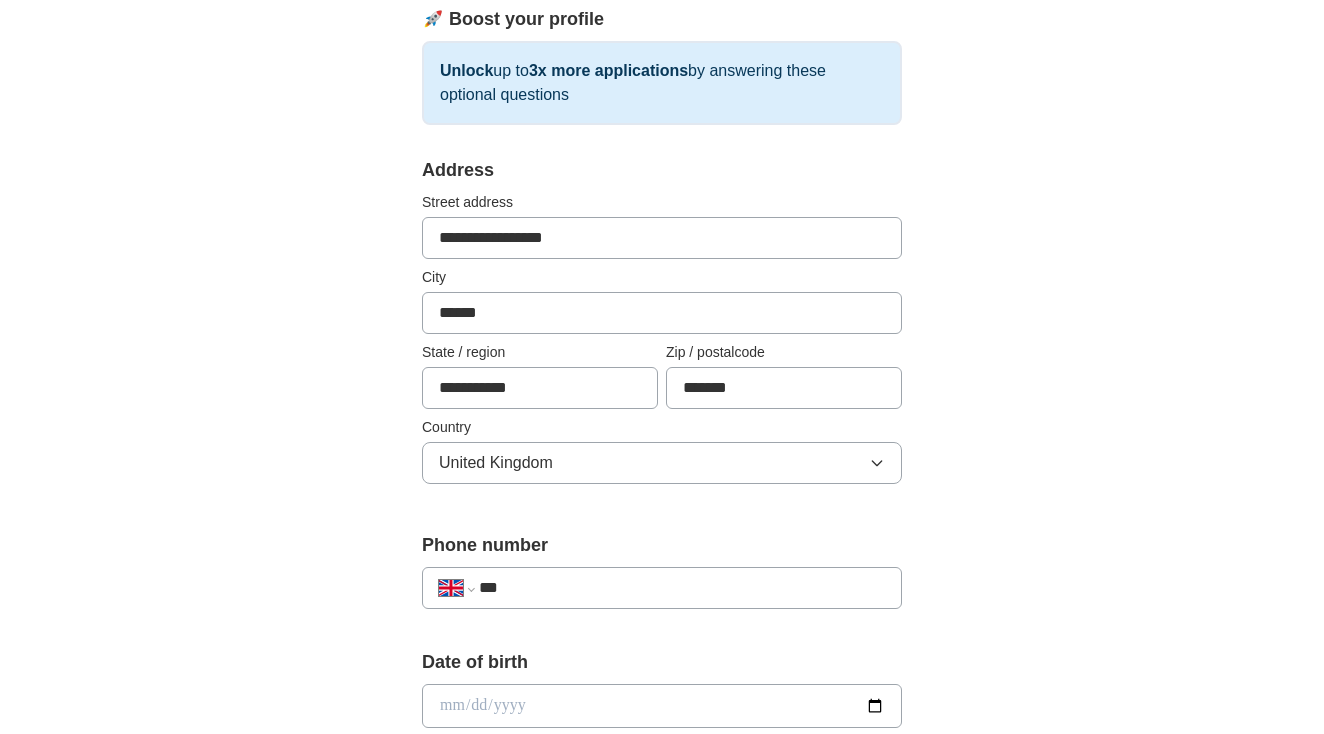 scroll, scrollTop: 318, scrollLeft: 0, axis: vertical 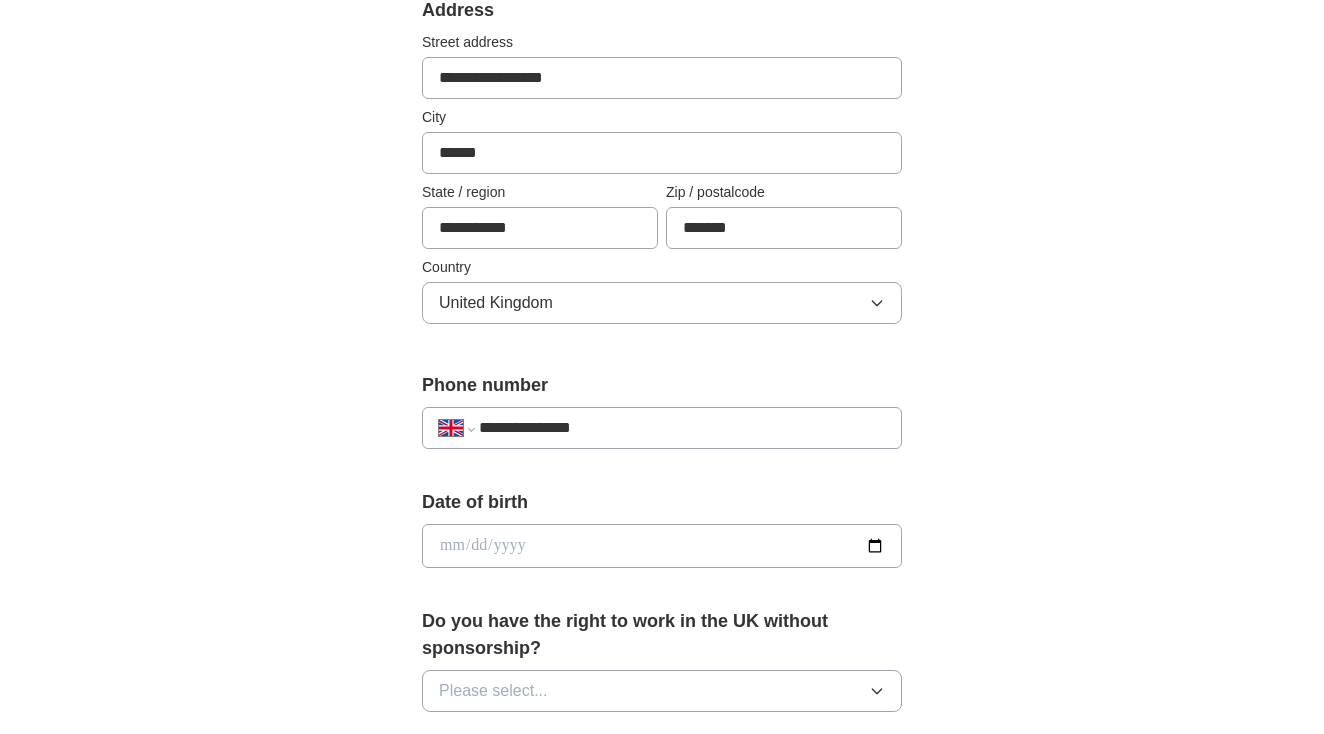 type on "**********" 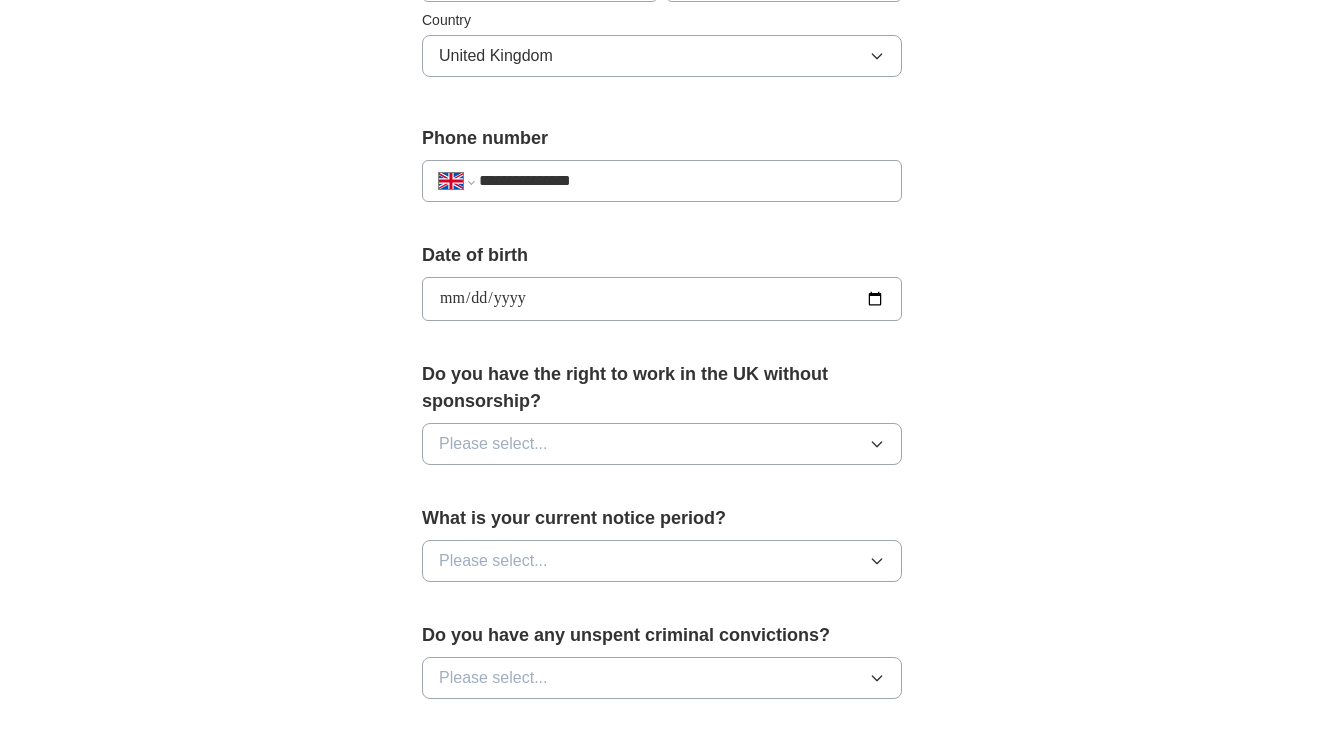 scroll, scrollTop: 733, scrollLeft: 0, axis: vertical 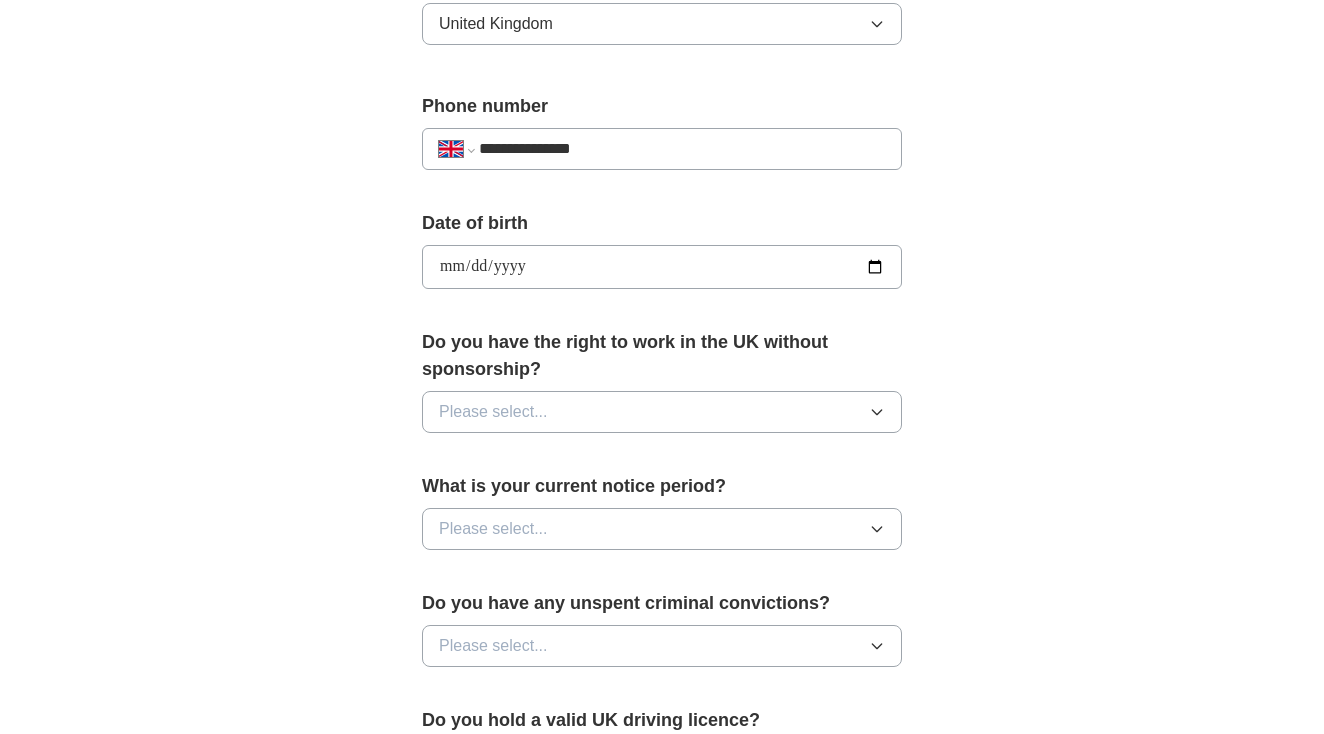 type on "**********" 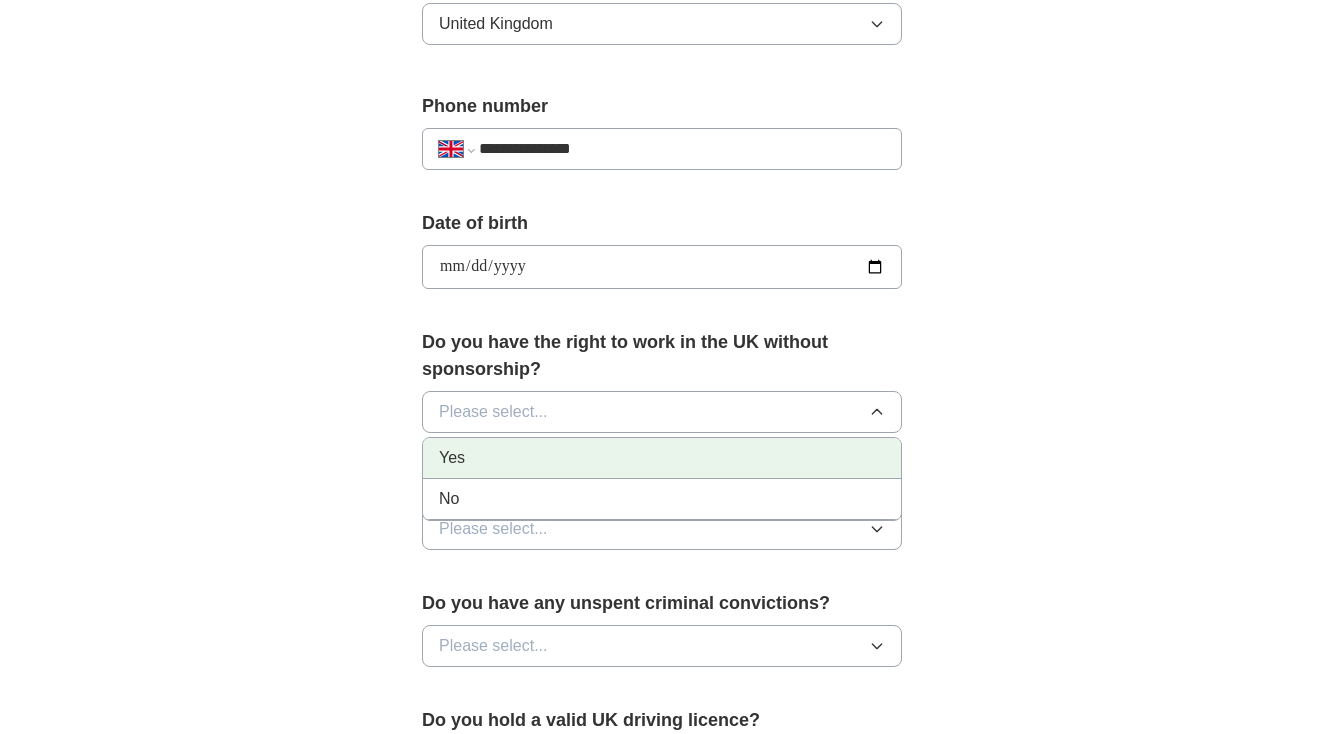 click on "Yes" at bounding box center [662, 458] 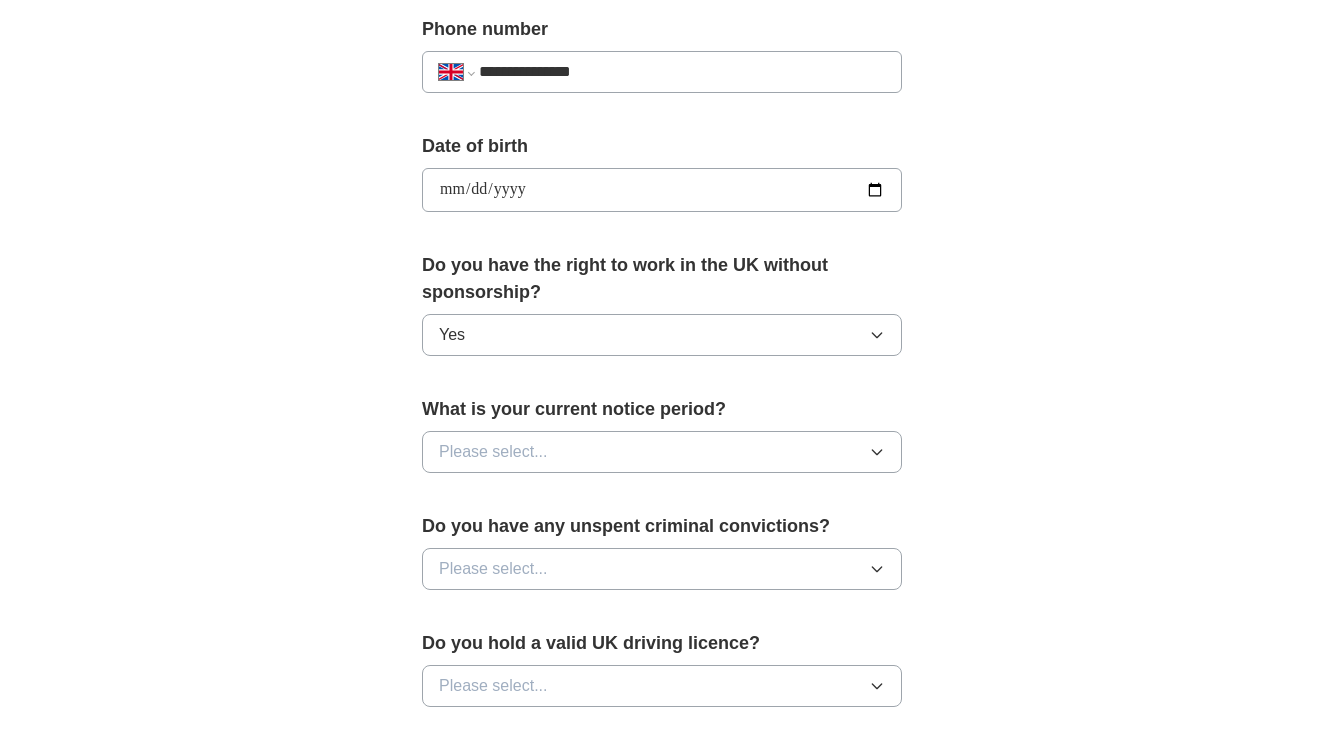 scroll, scrollTop: 830, scrollLeft: 0, axis: vertical 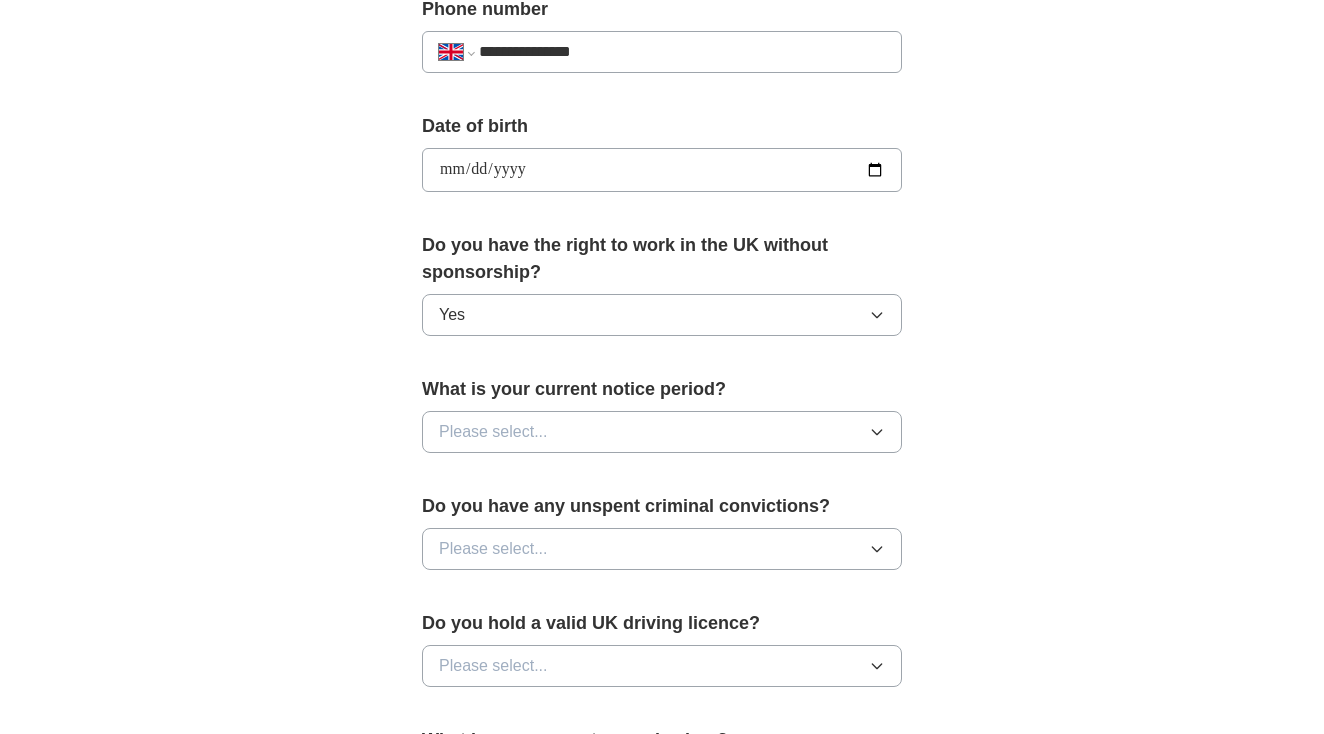 click on "Please select..." at bounding box center (662, 432) 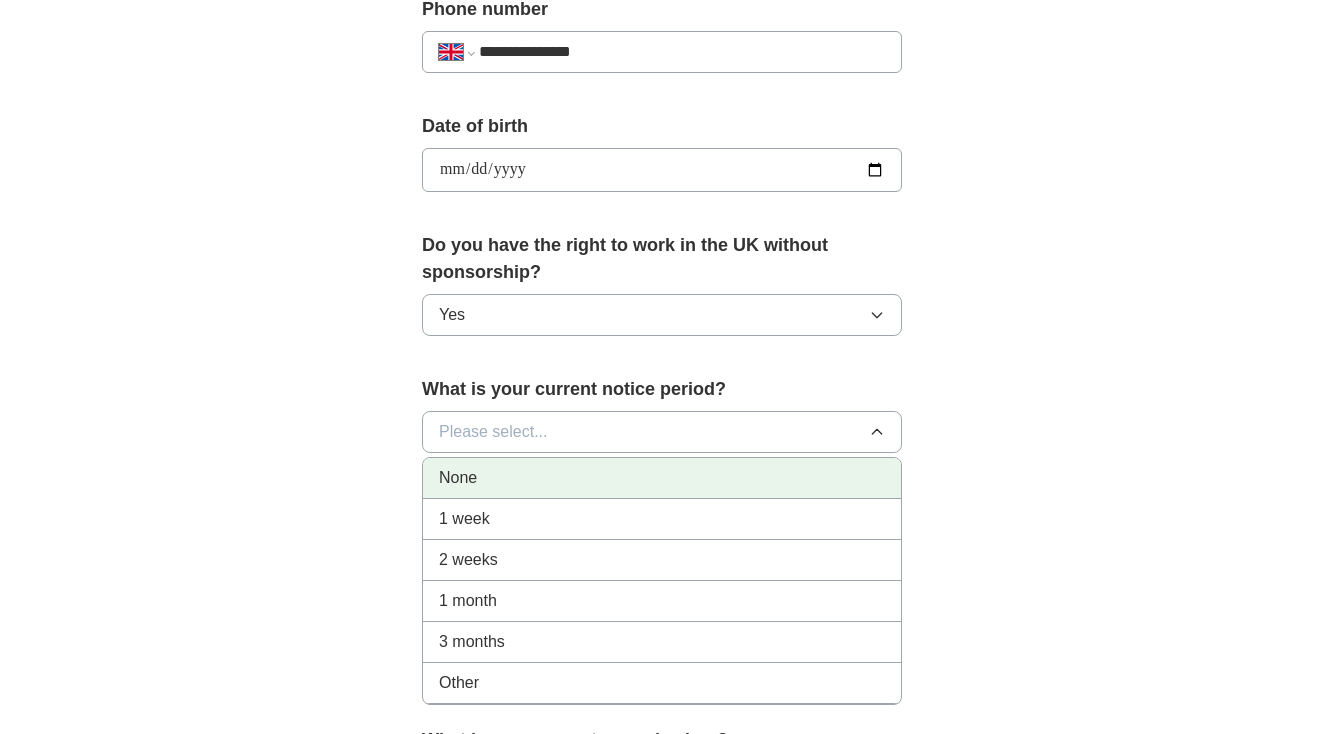 click on "None" at bounding box center [662, 478] 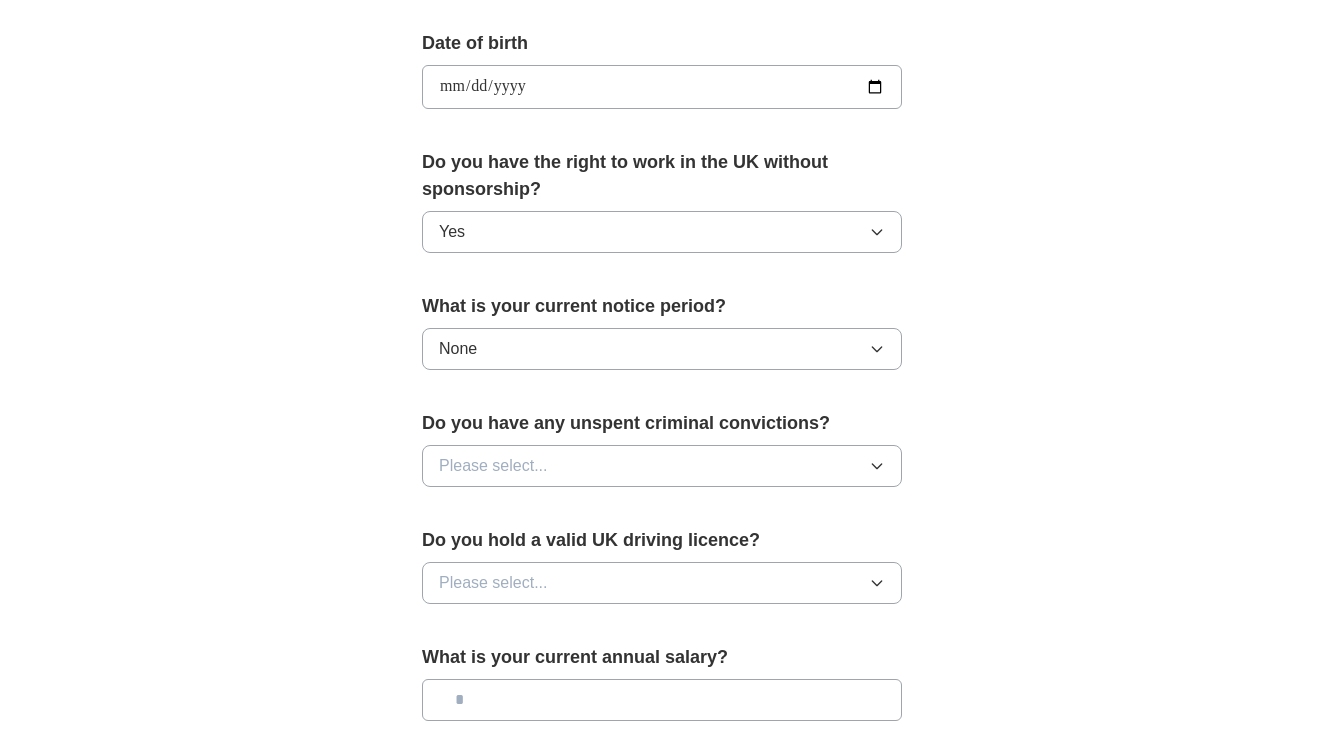 scroll, scrollTop: 946, scrollLeft: 0, axis: vertical 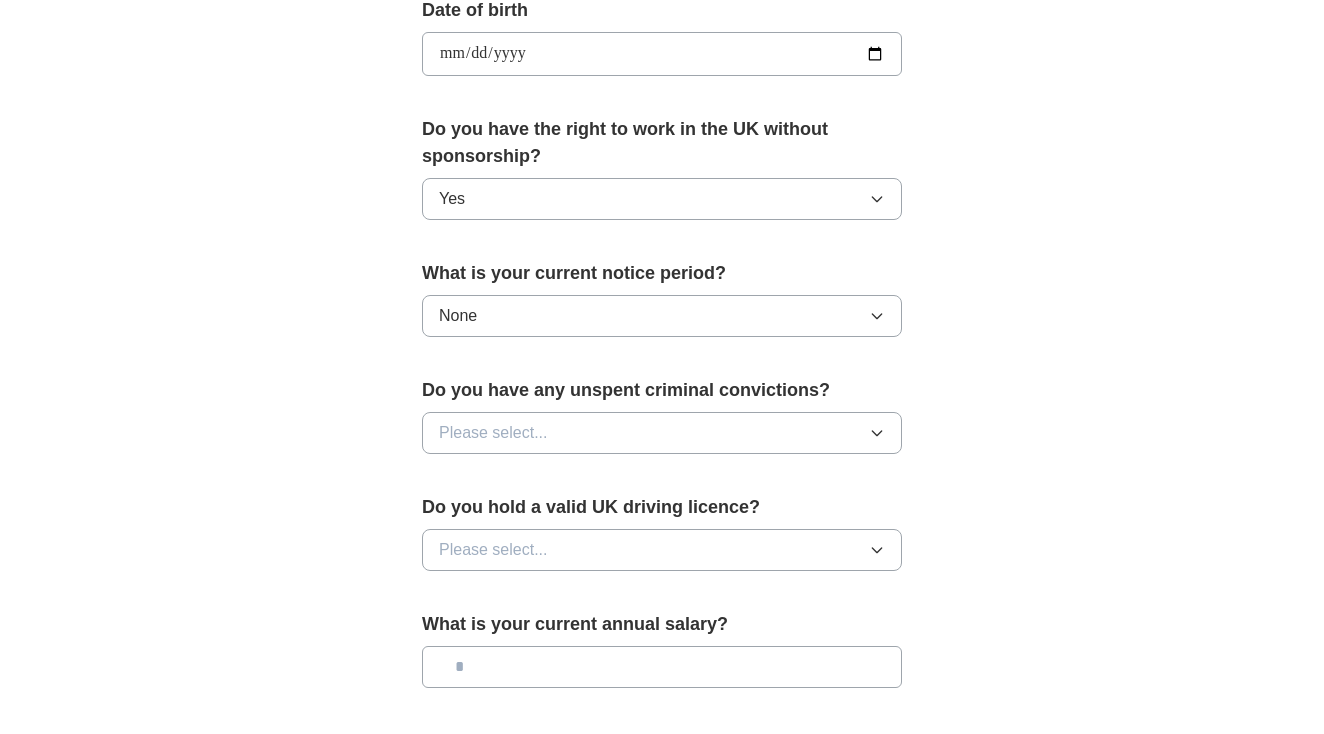 click on "Please select..." at bounding box center (662, 433) 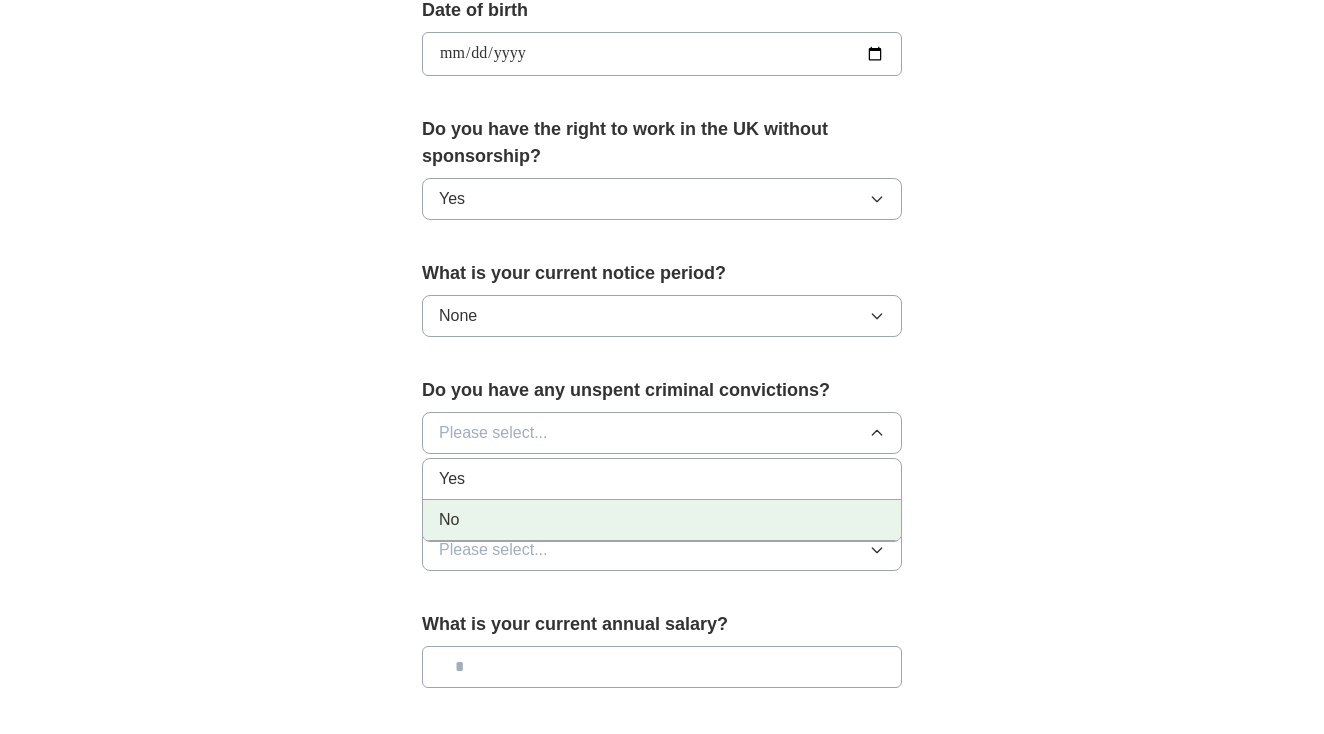 click on "No" at bounding box center [662, 520] 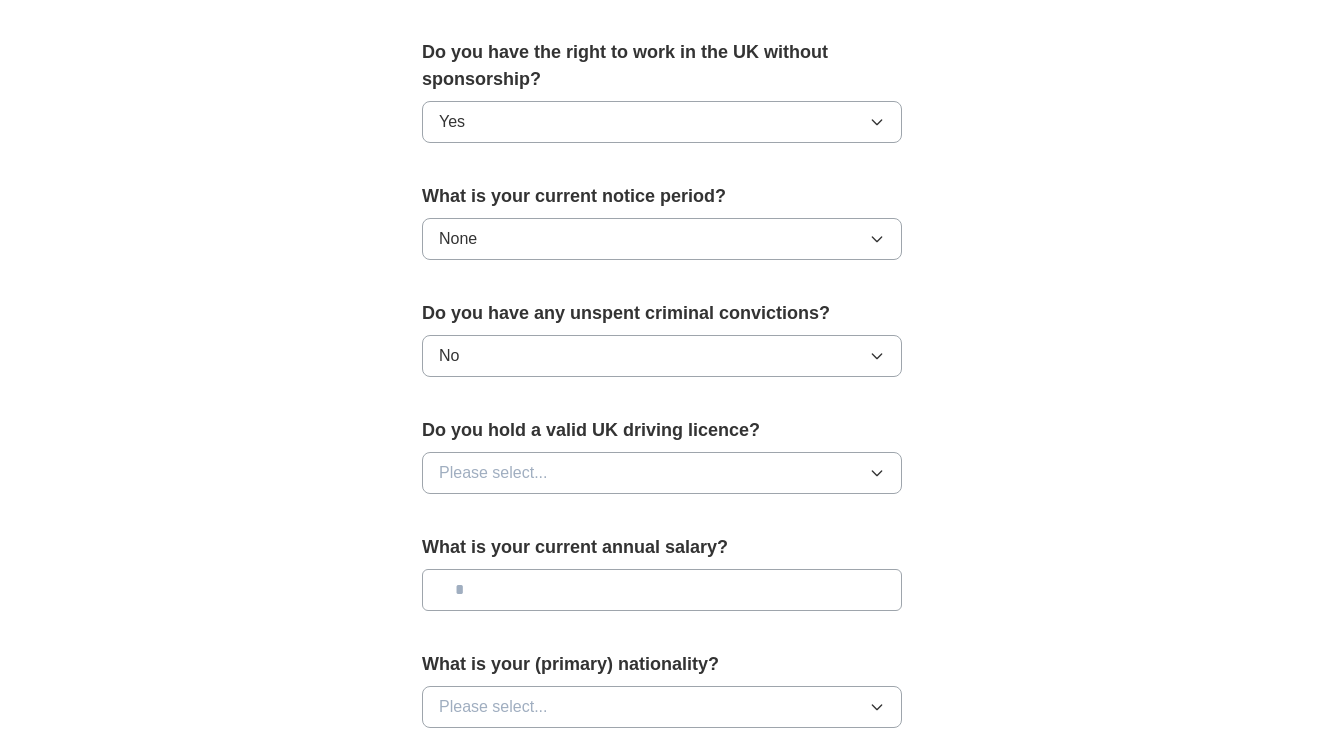scroll, scrollTop: 1024, scrollLeft: 0, axis: vertical 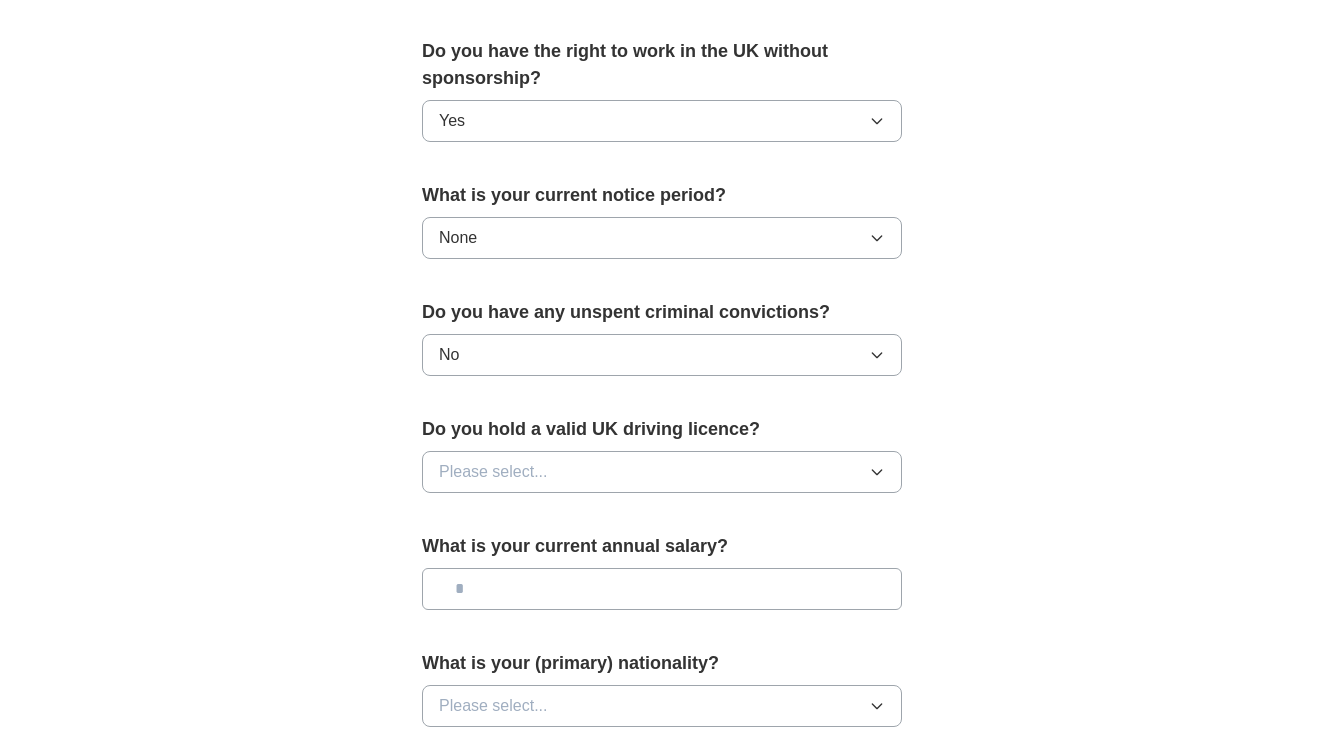 click on "Please select..." at bounding box center [662, 472] 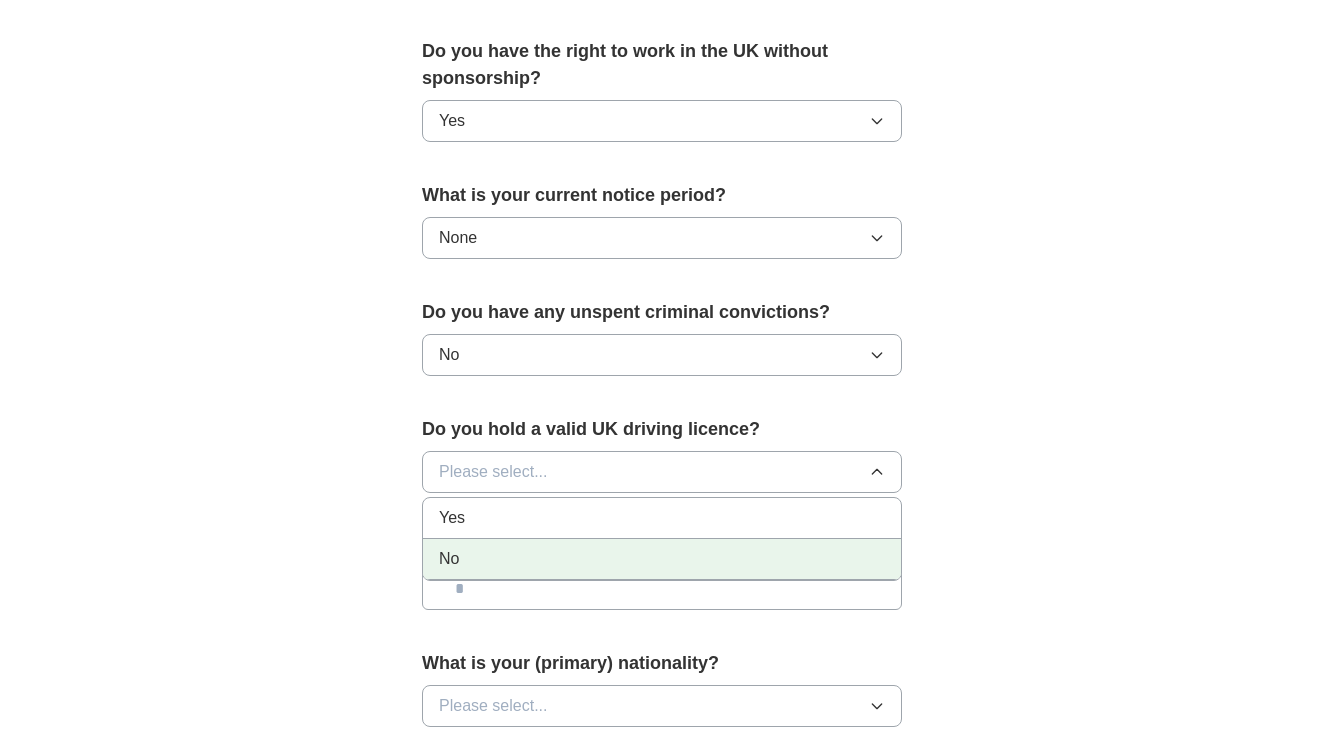 click on "No" at bounding box center [662, 559] 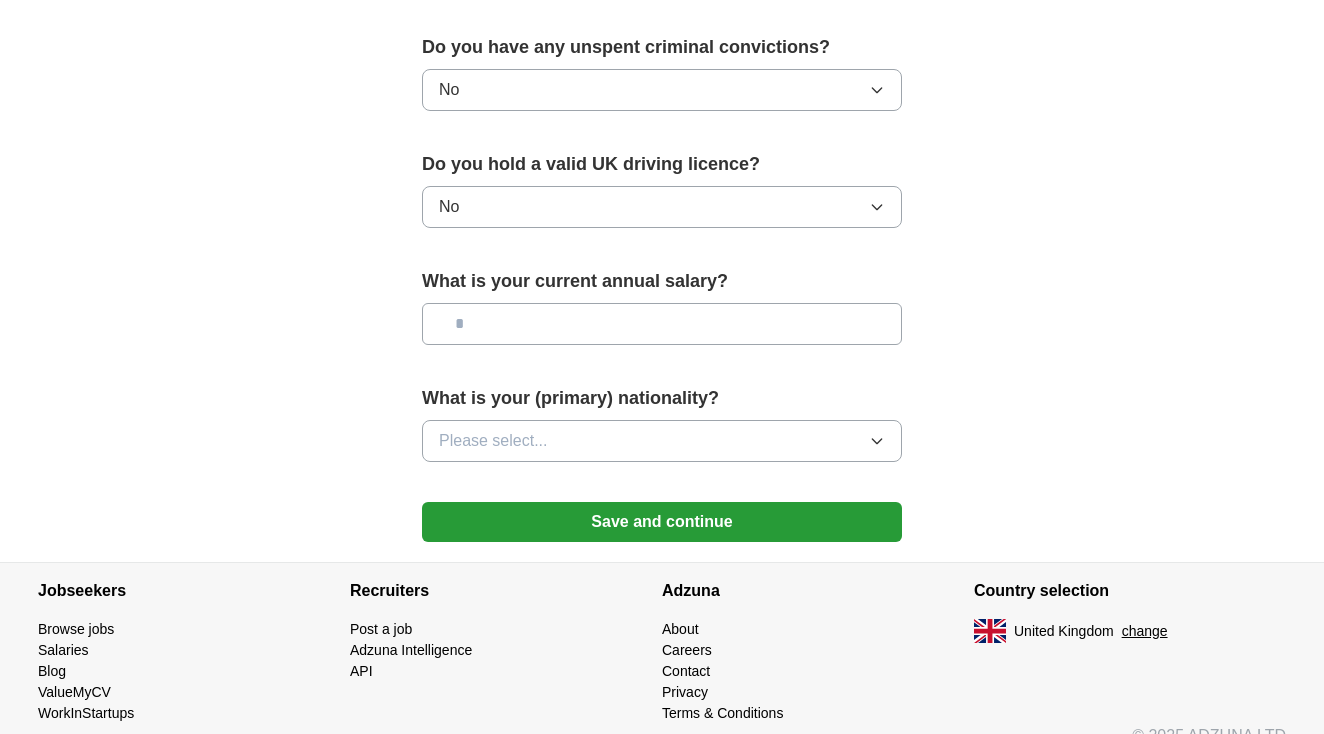 scroll, scrollTop: 1288, scrollLeft: 0, axis: vertical 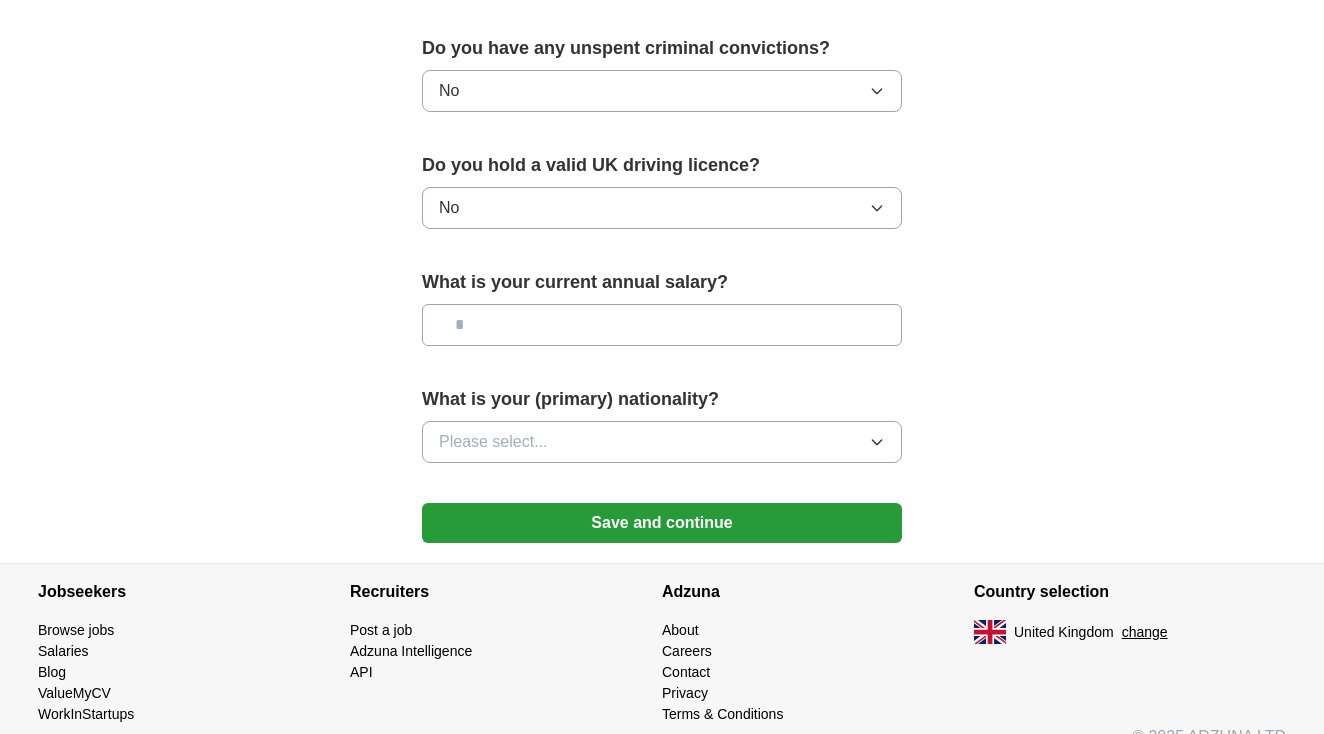 drag, startPoint x: 570, startPoint y: 307, endPoint x: 560, endPoint y: 349, distance: 43.174065 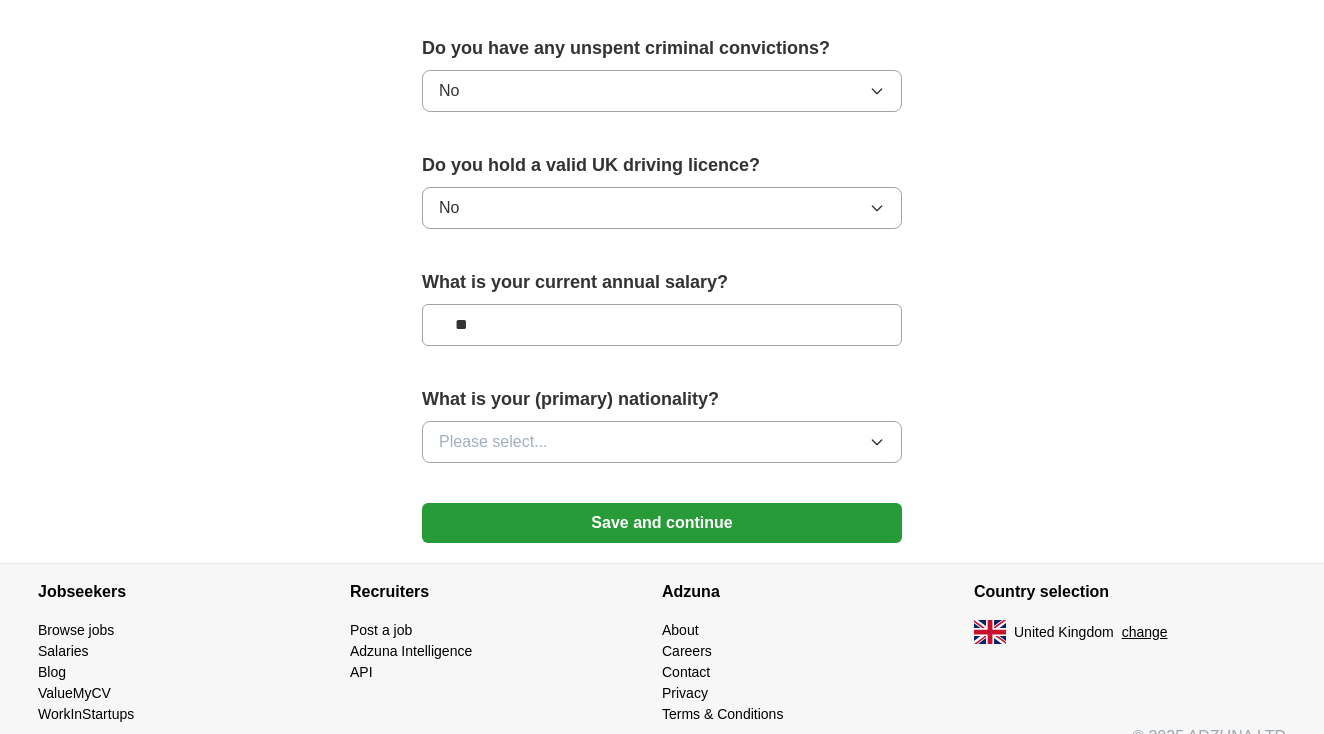 click on "Please select..." at bounding box center [493, 442] 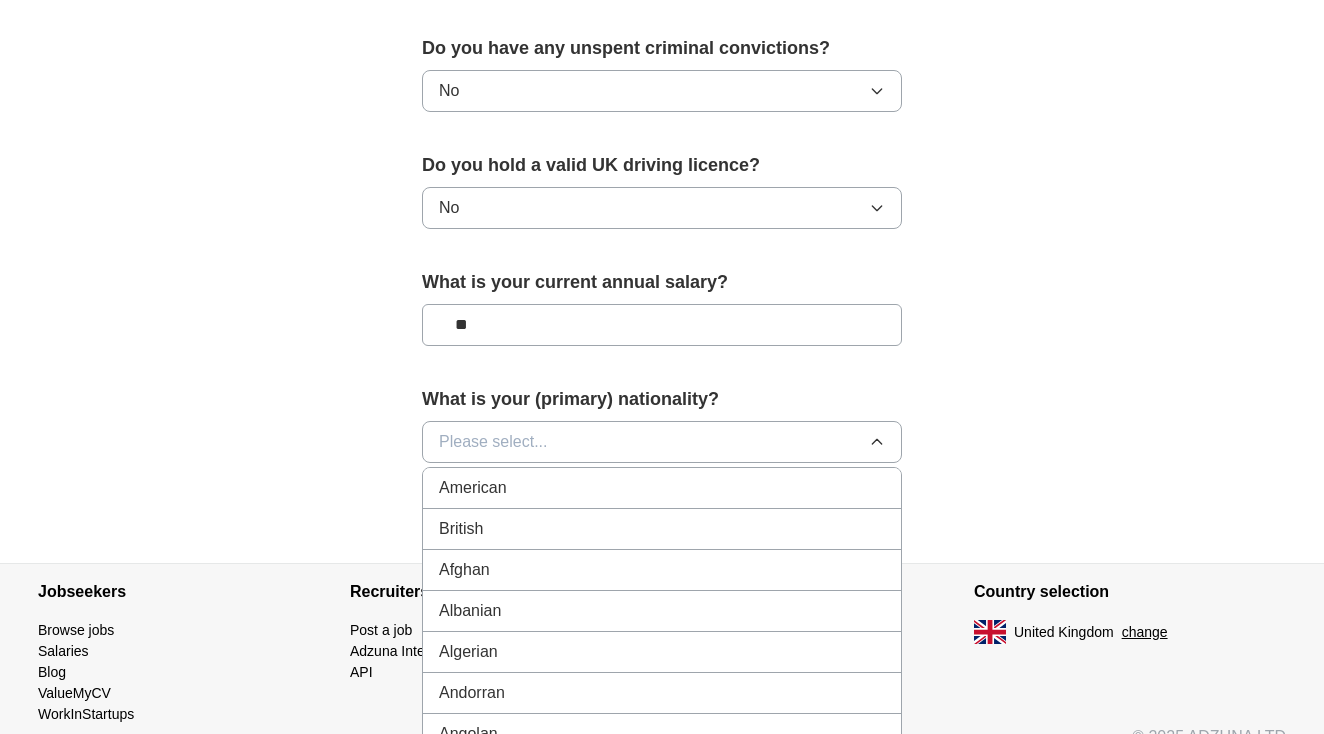 click on "Please select..." at bounding box center [493, 442] 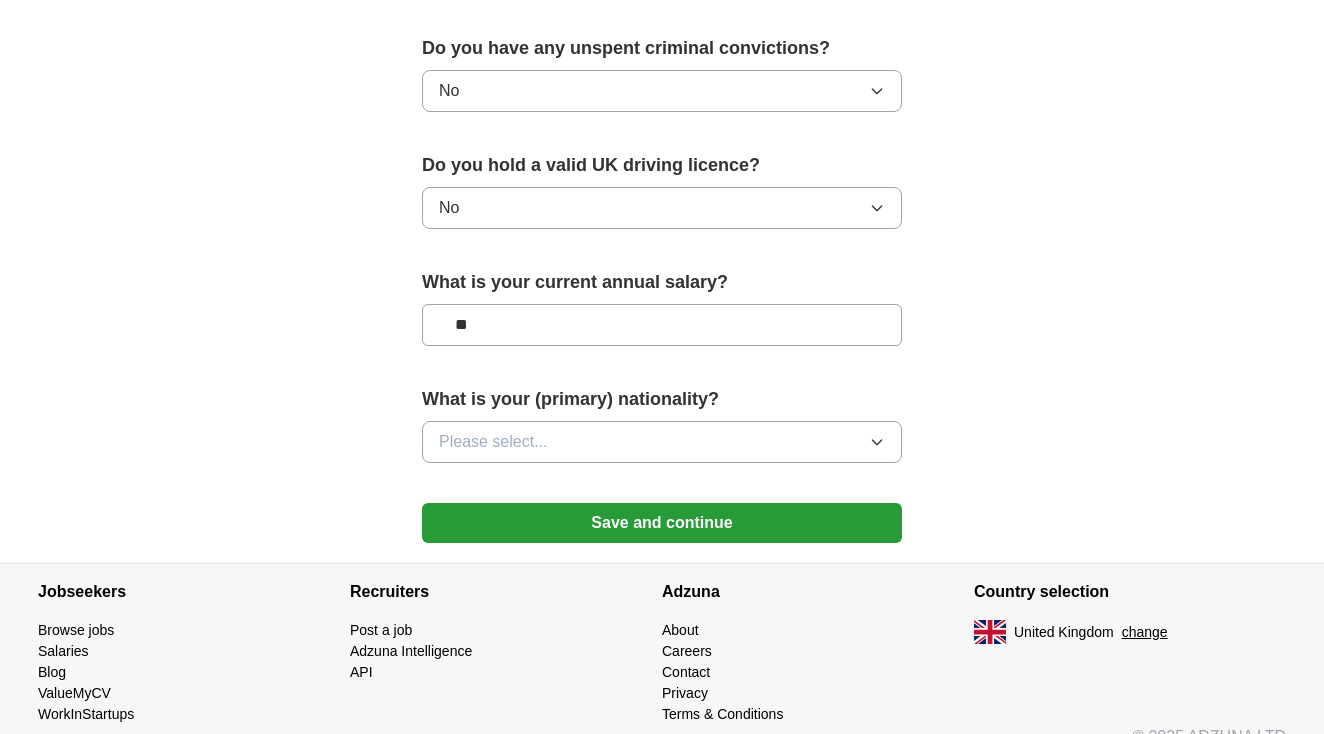 click on "Please select..." at bounding box center [493, 442] 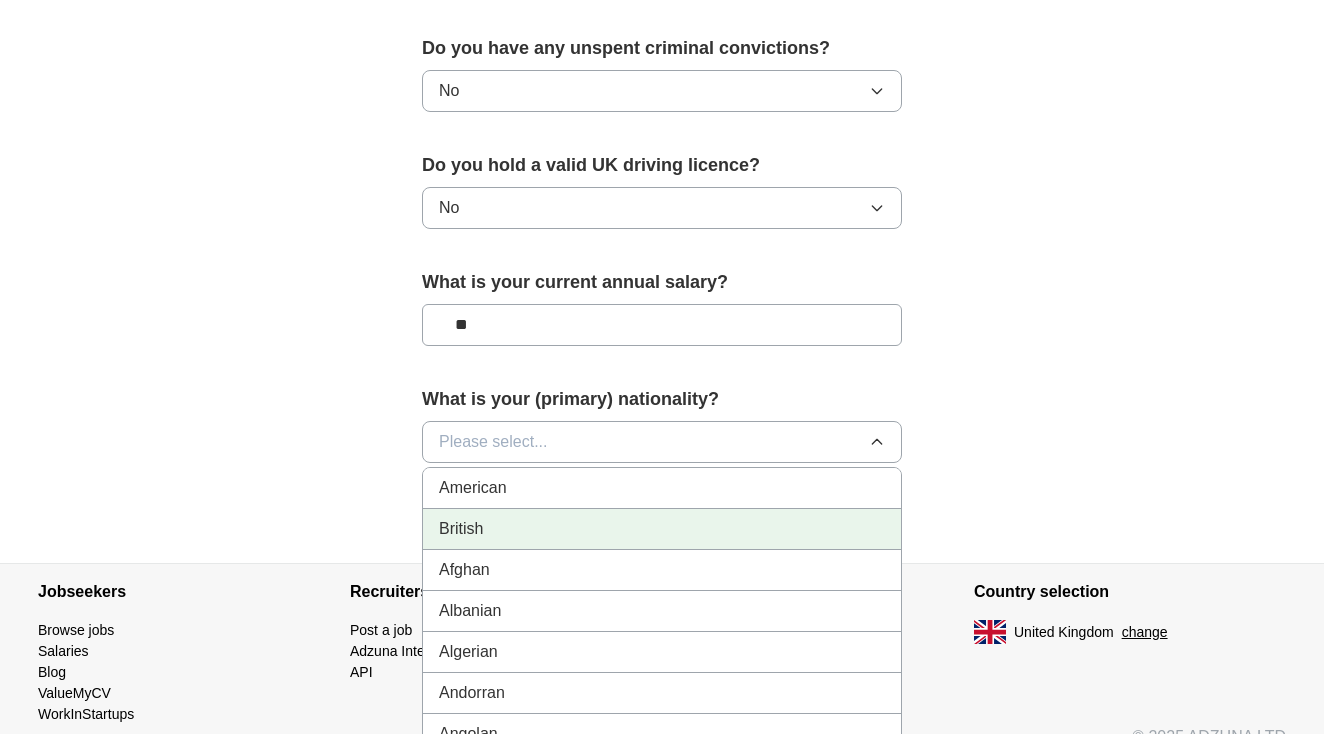 click on "British" at bounding box center [662, 529] 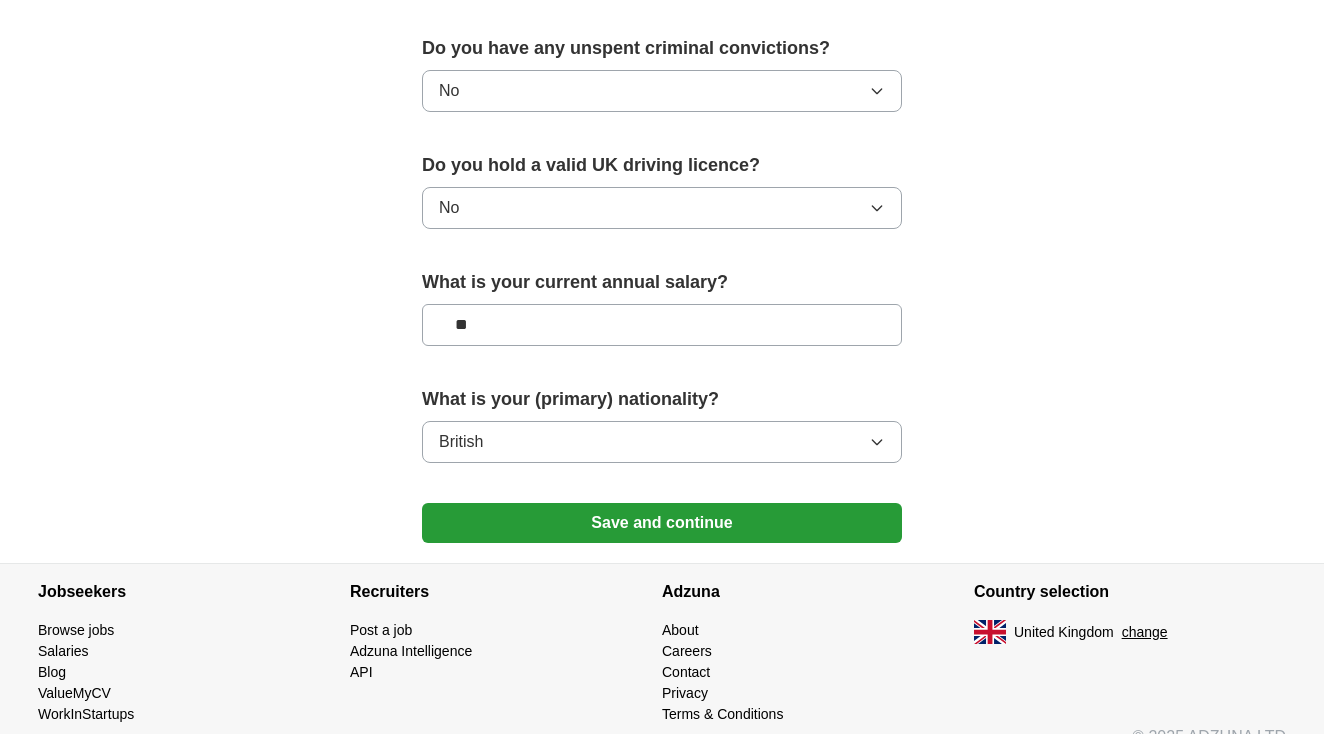 click on "**********" at bounding box center [662, -147] 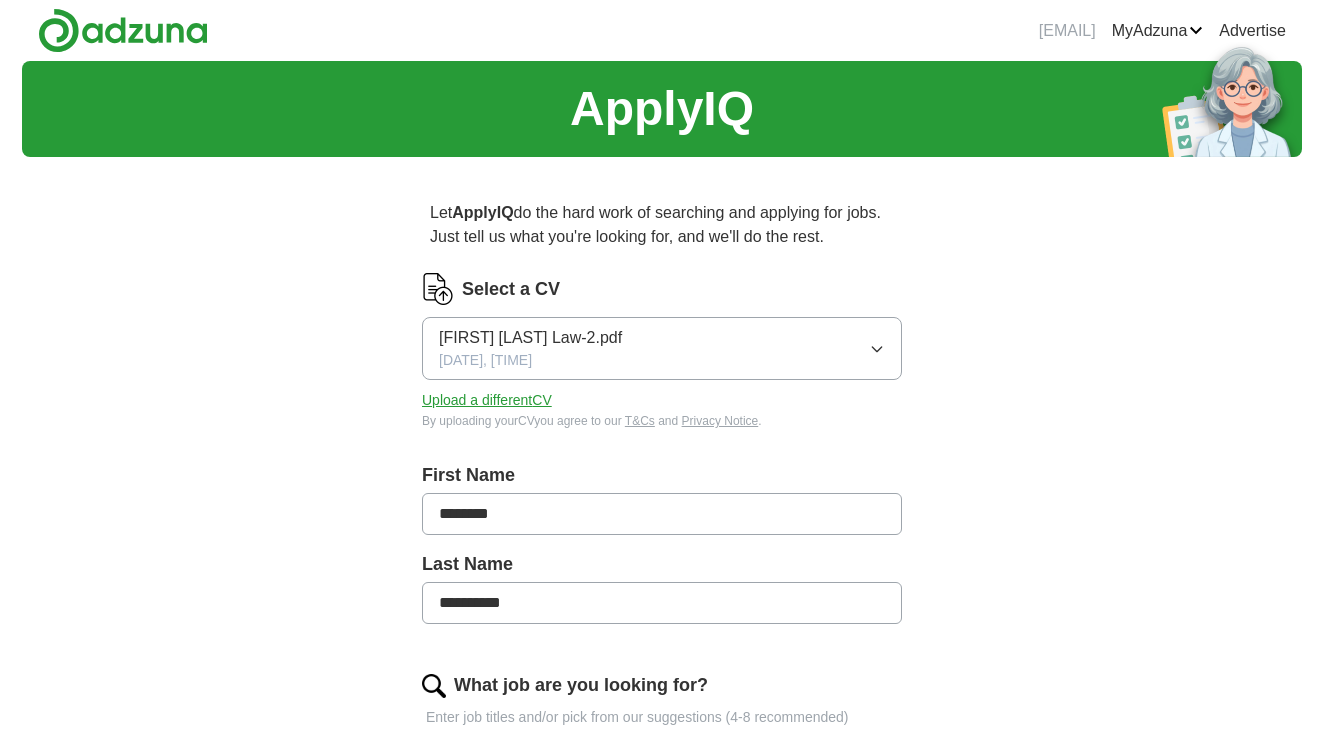 scroll, scrollTop: 0, scrollLeft: 0, axis: both 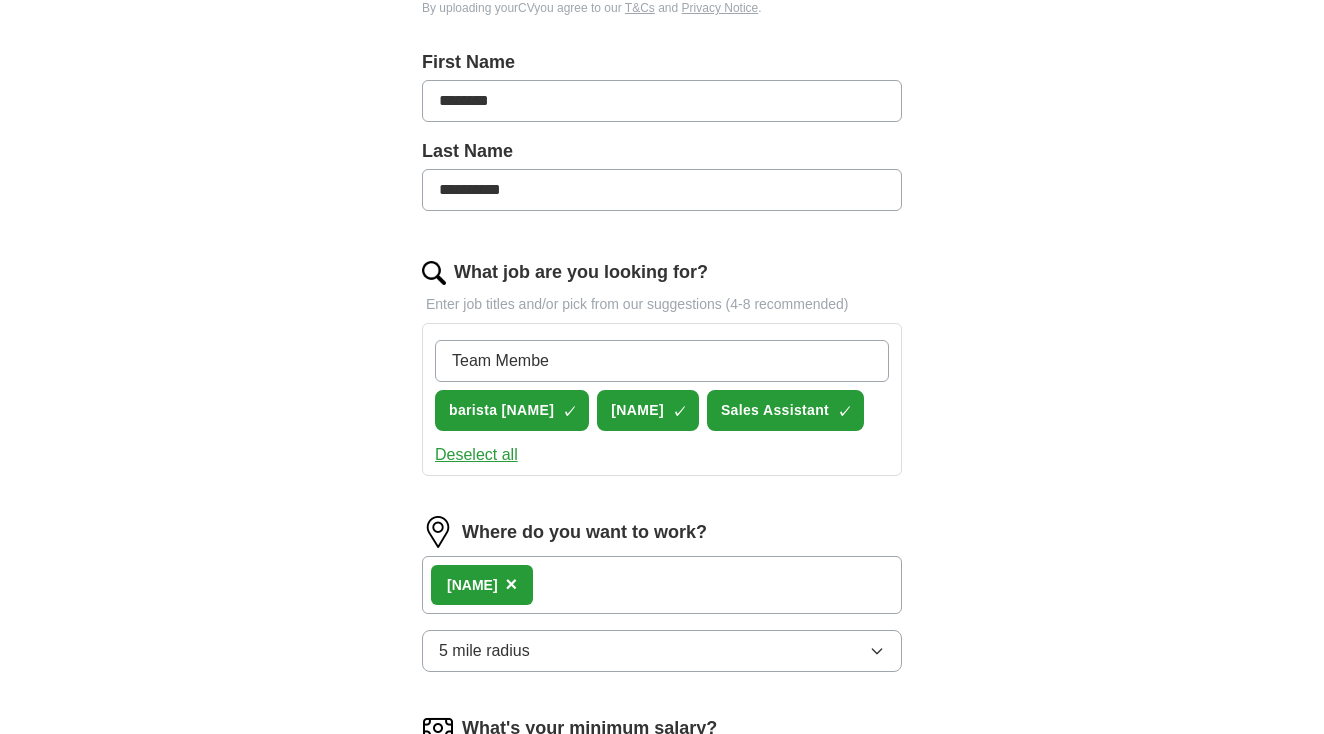 type on "Team Member" 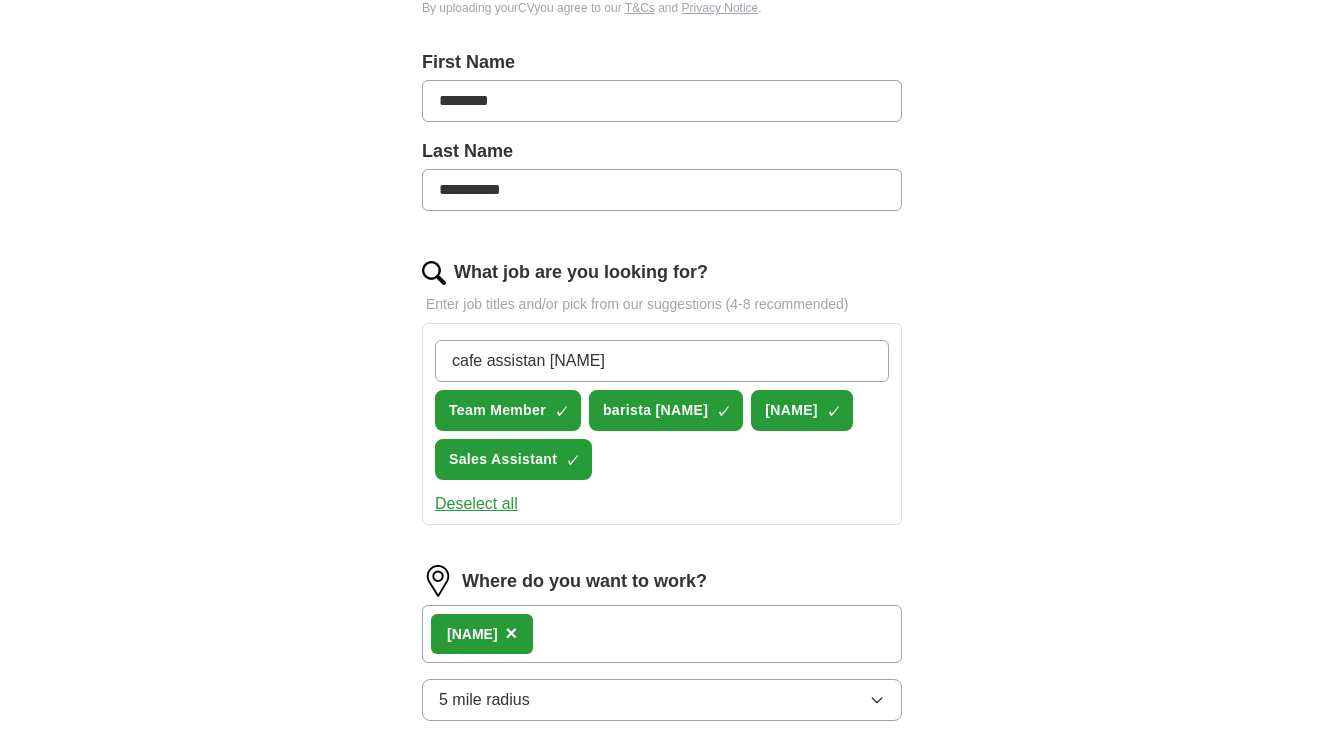 type on "cafe assistant" 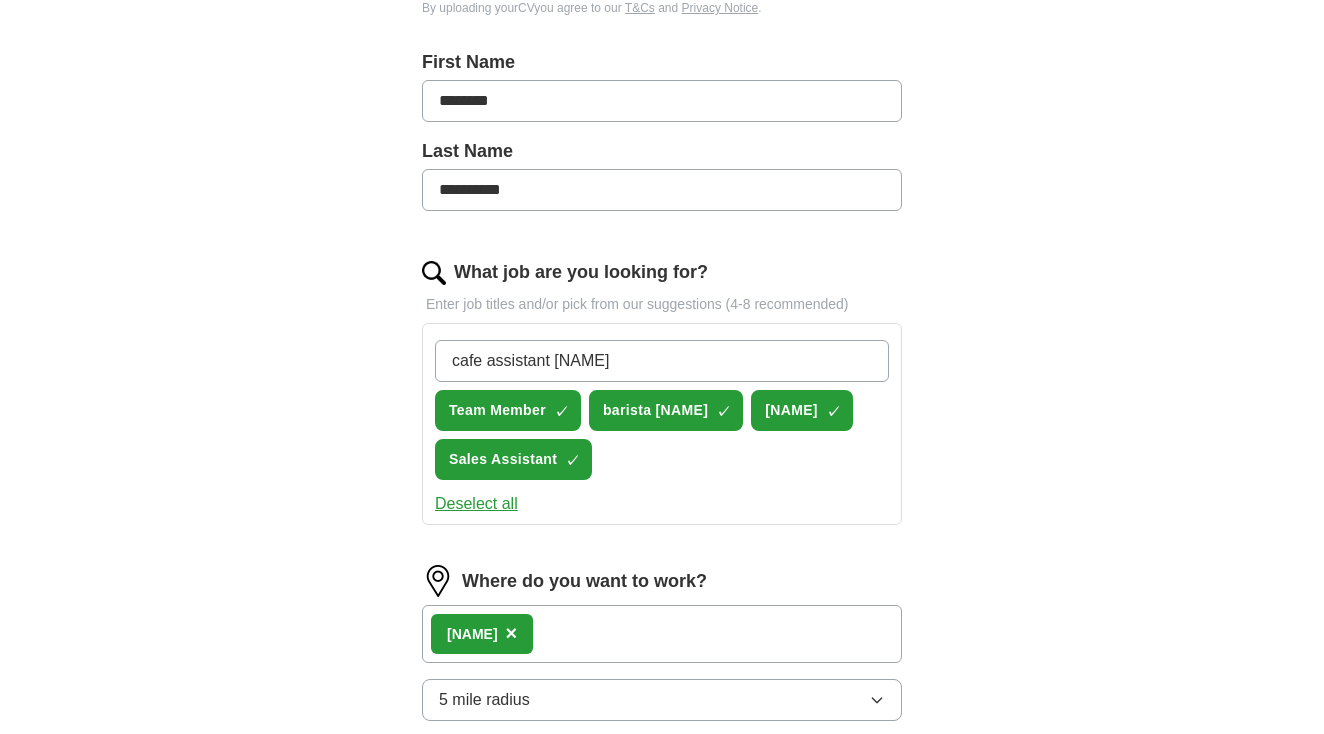 type 